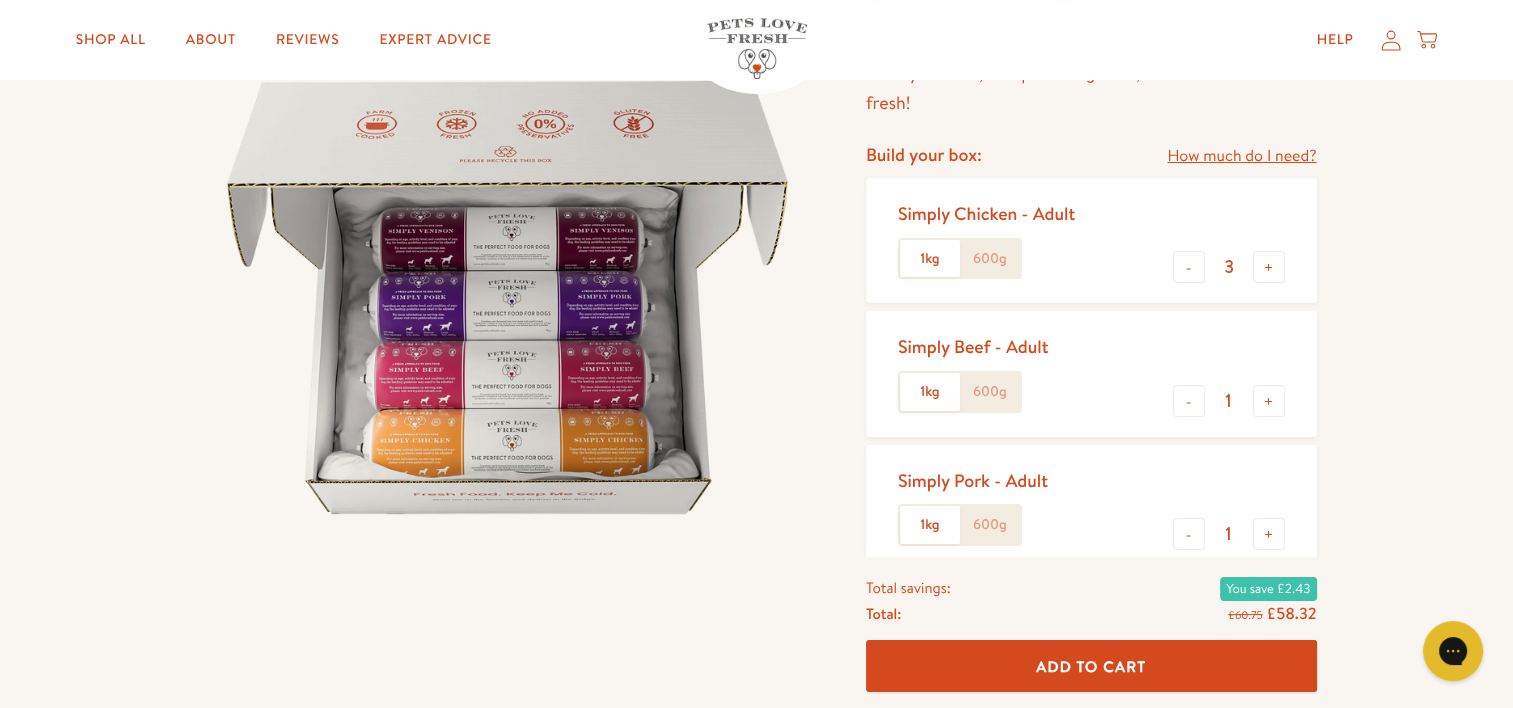scroll, scrollTop: 0, scrollLeft: 0, axis: both 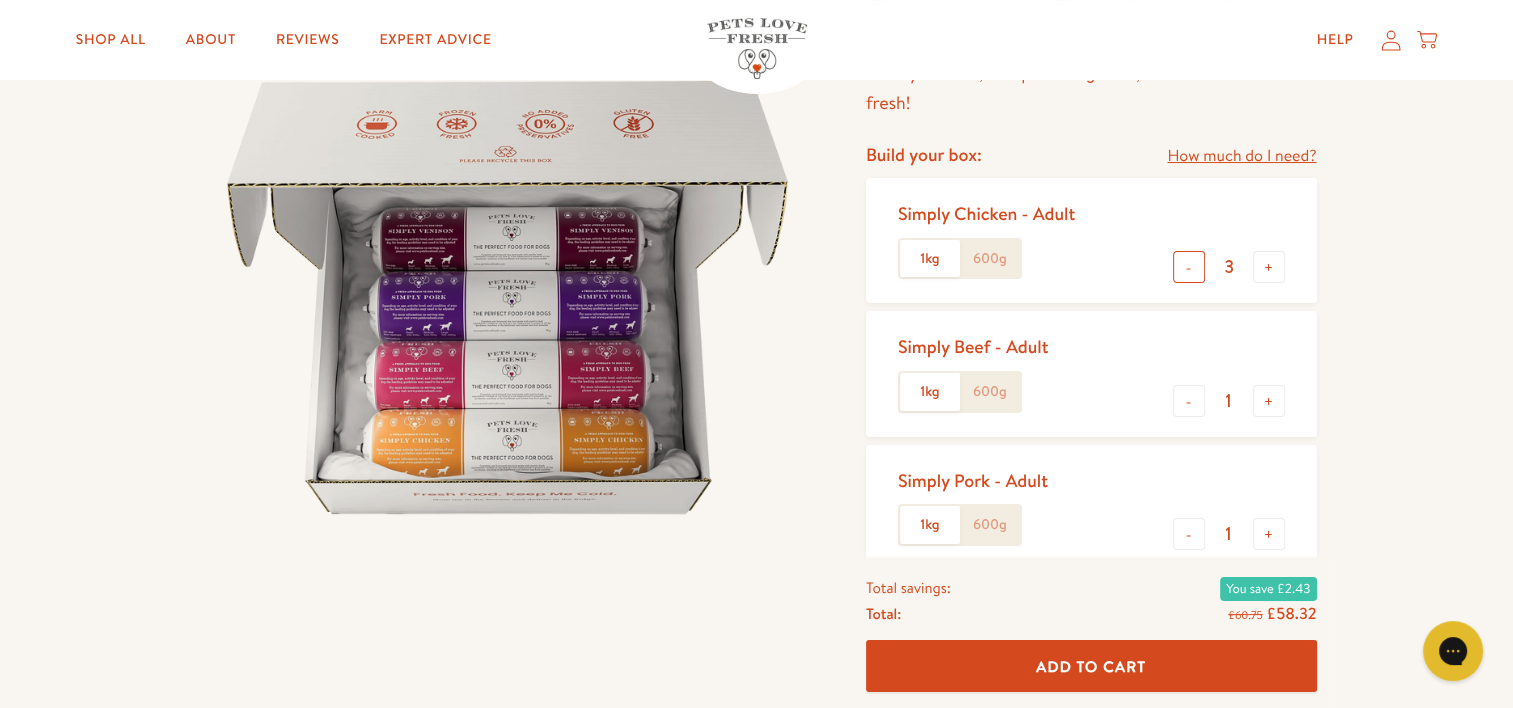 click on "-" at bounding box center (1189, 267) 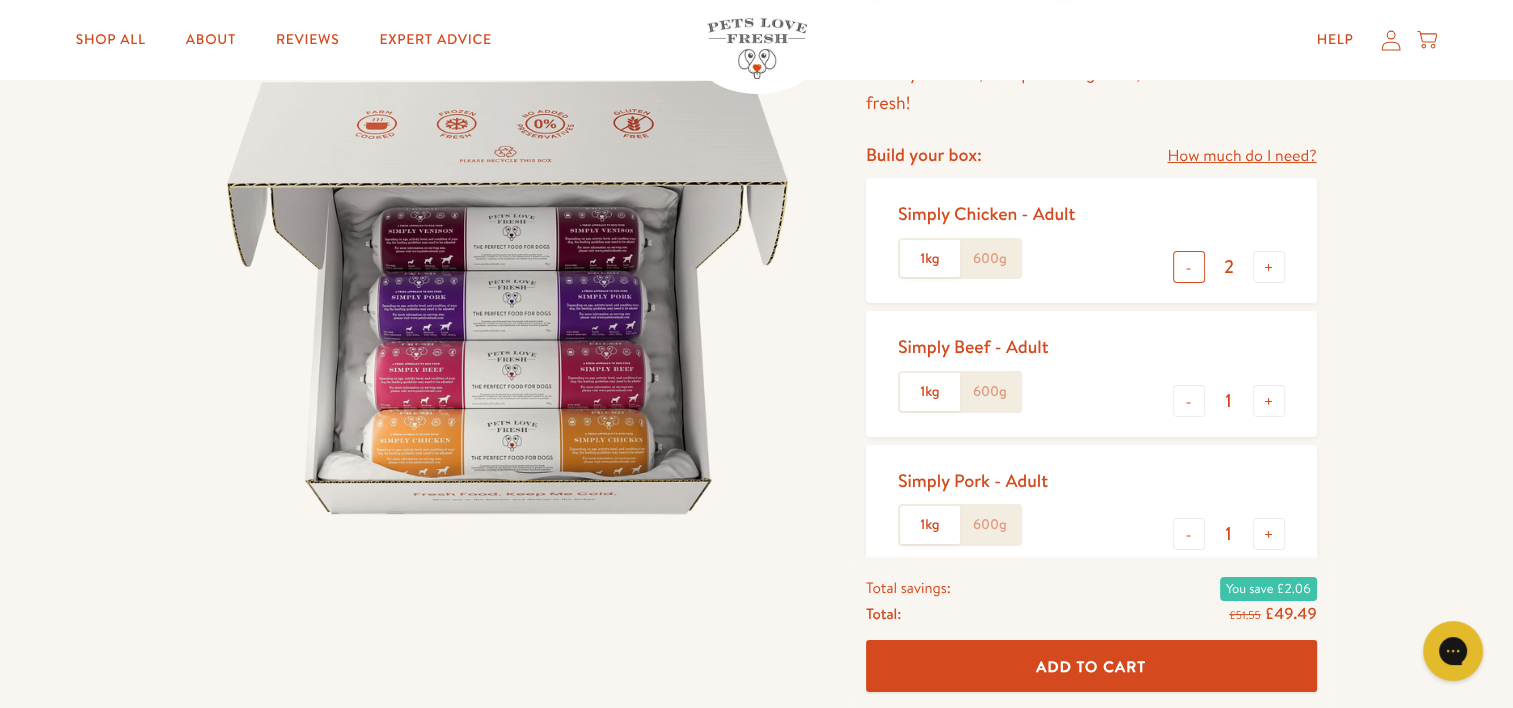 click on "-" at bounding box center (1189, 267) 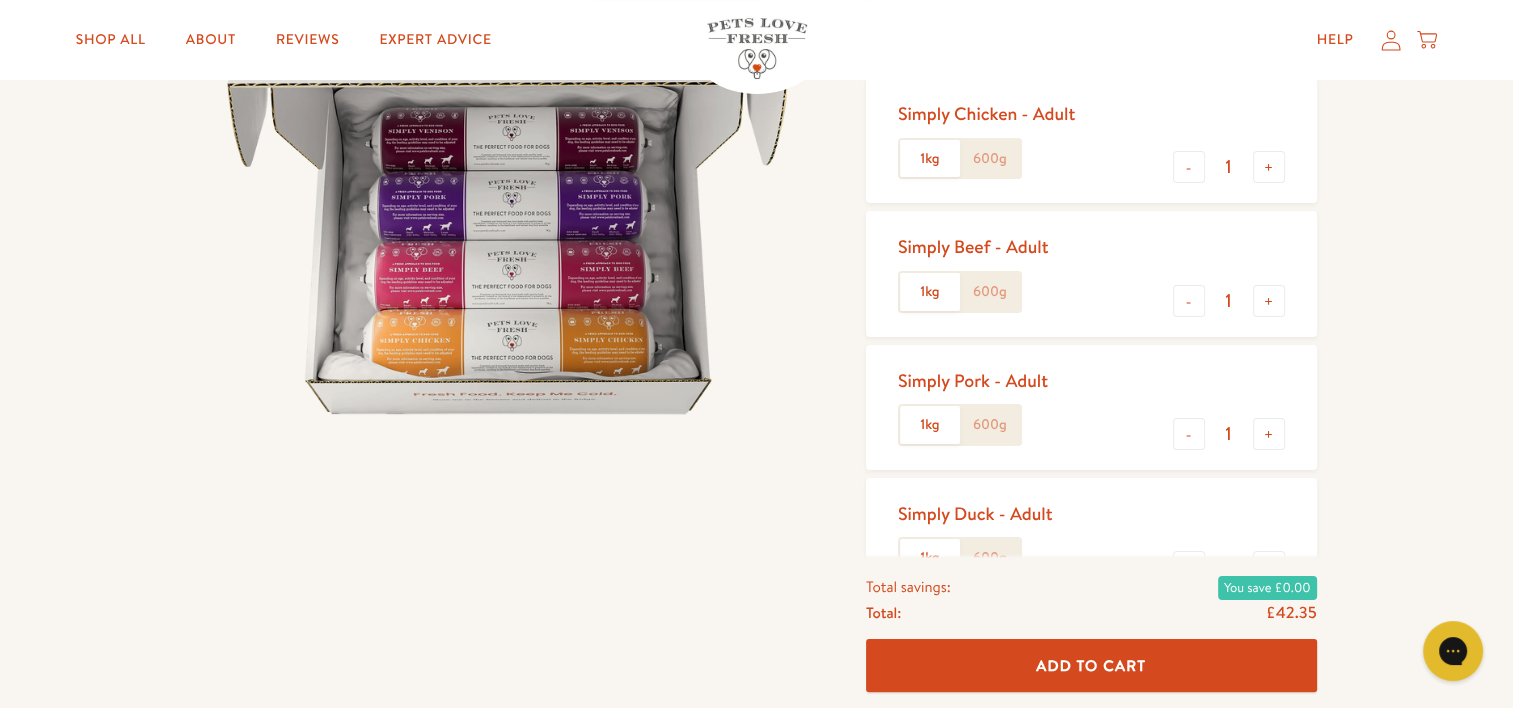 scroll, scrollTop: 400, scrollLeft: 0, axis: vertical 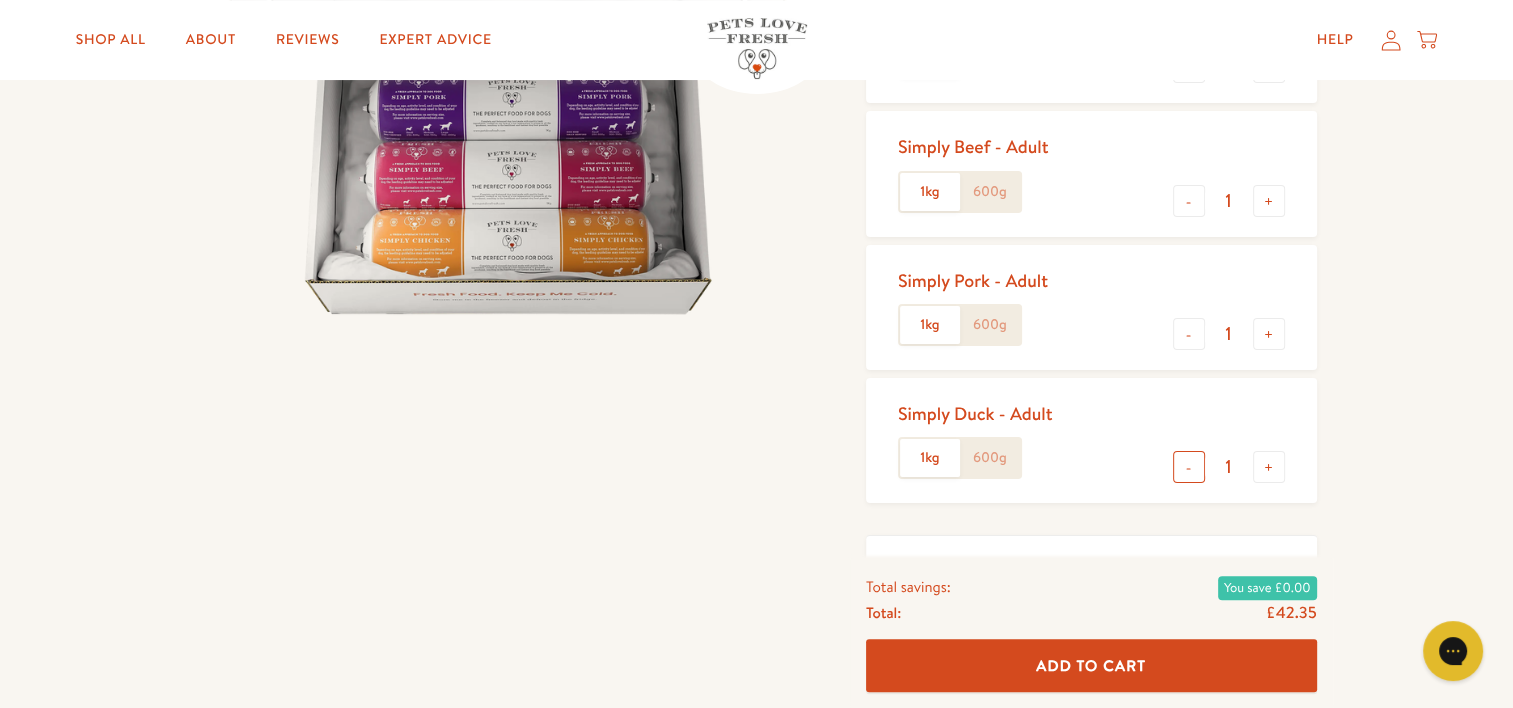 click on "-" at bounding box center (1189, 467) 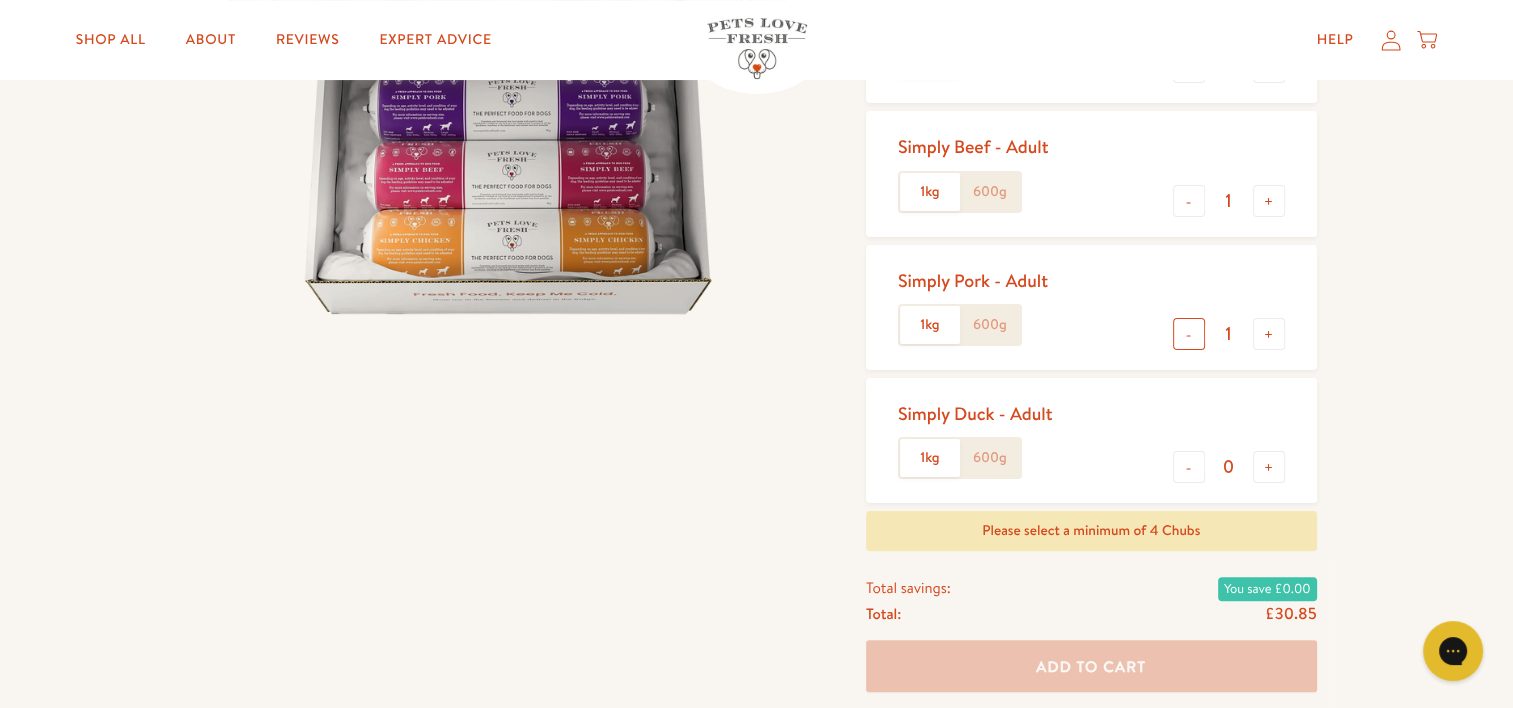 click on "-" at bounding box center (1189, 334) 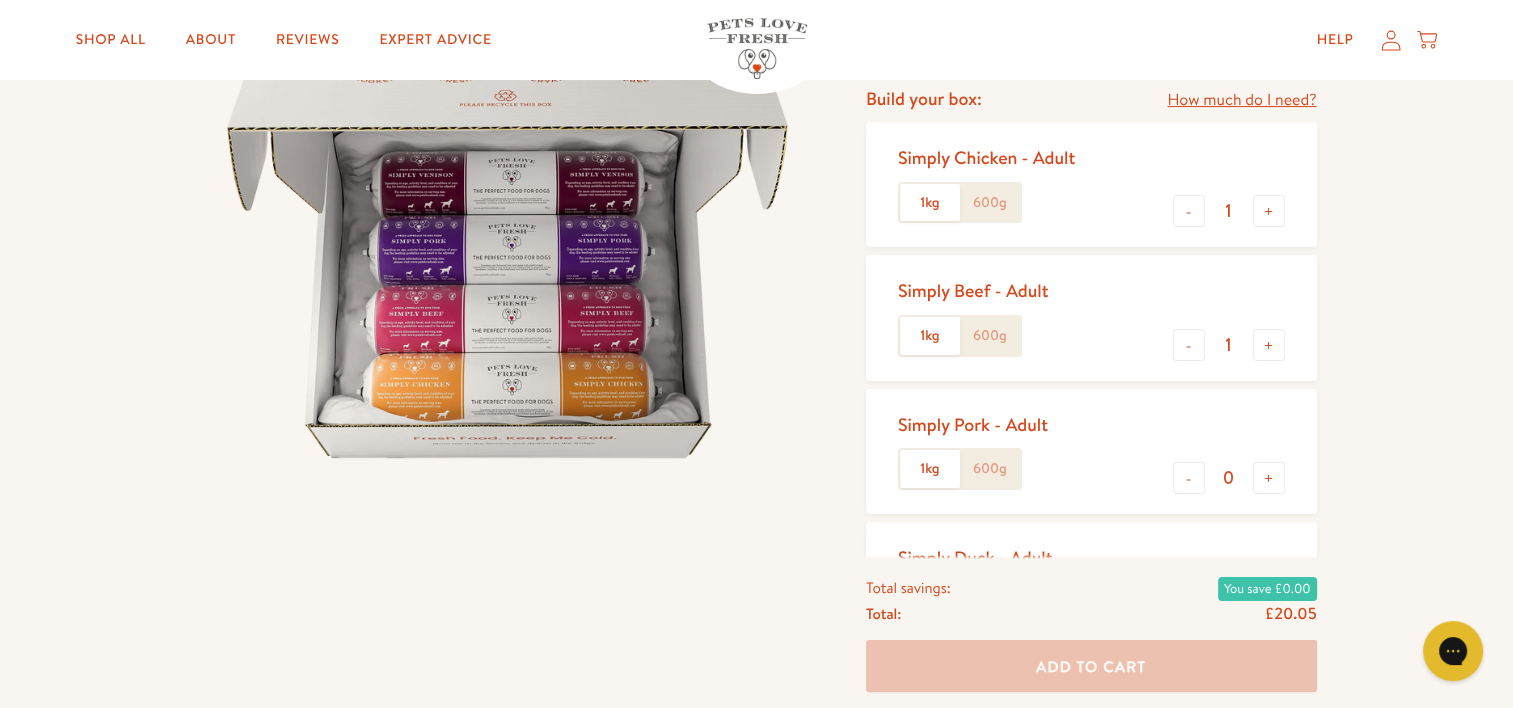 scroll, scrollTop: 300, scrollLeft: 0, axis: vertical 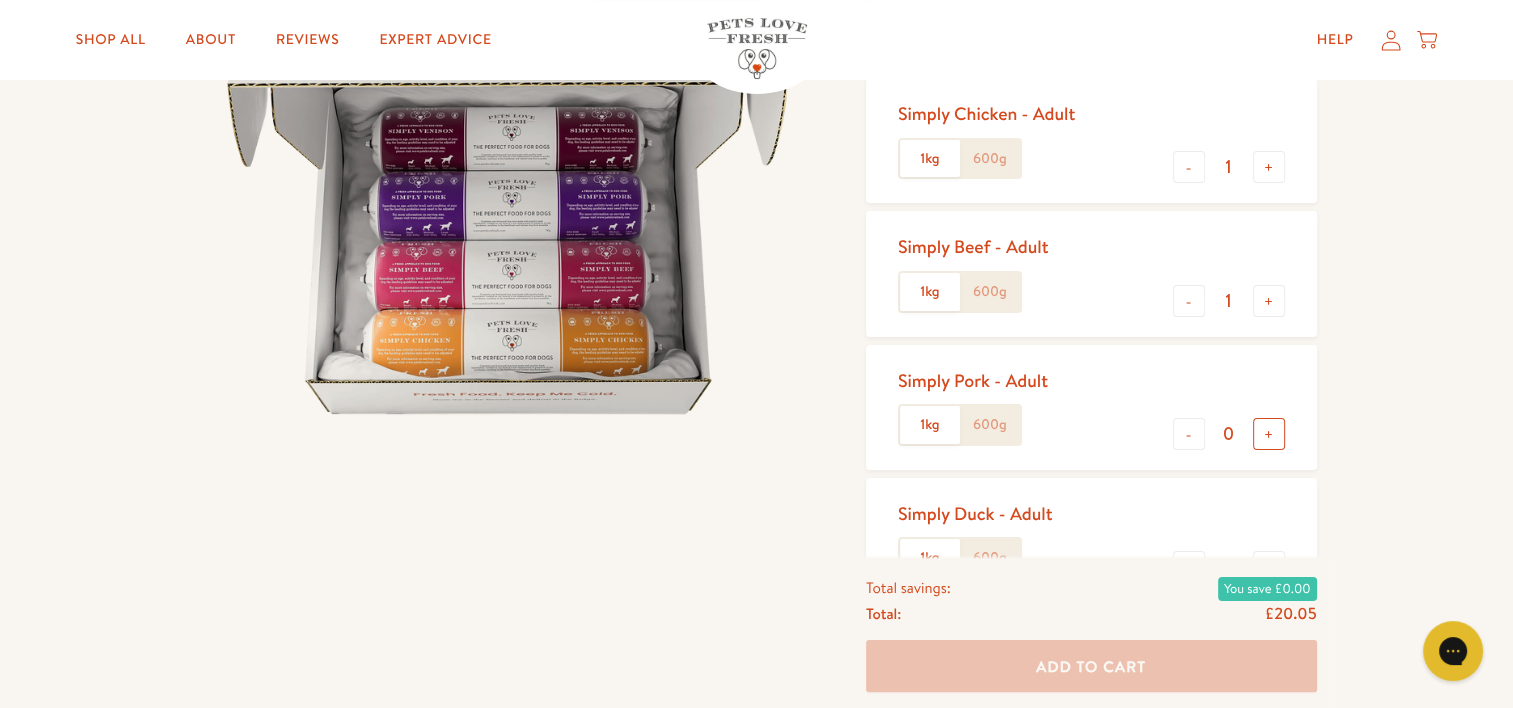 click on "+" at bounding box center (1269, 434) 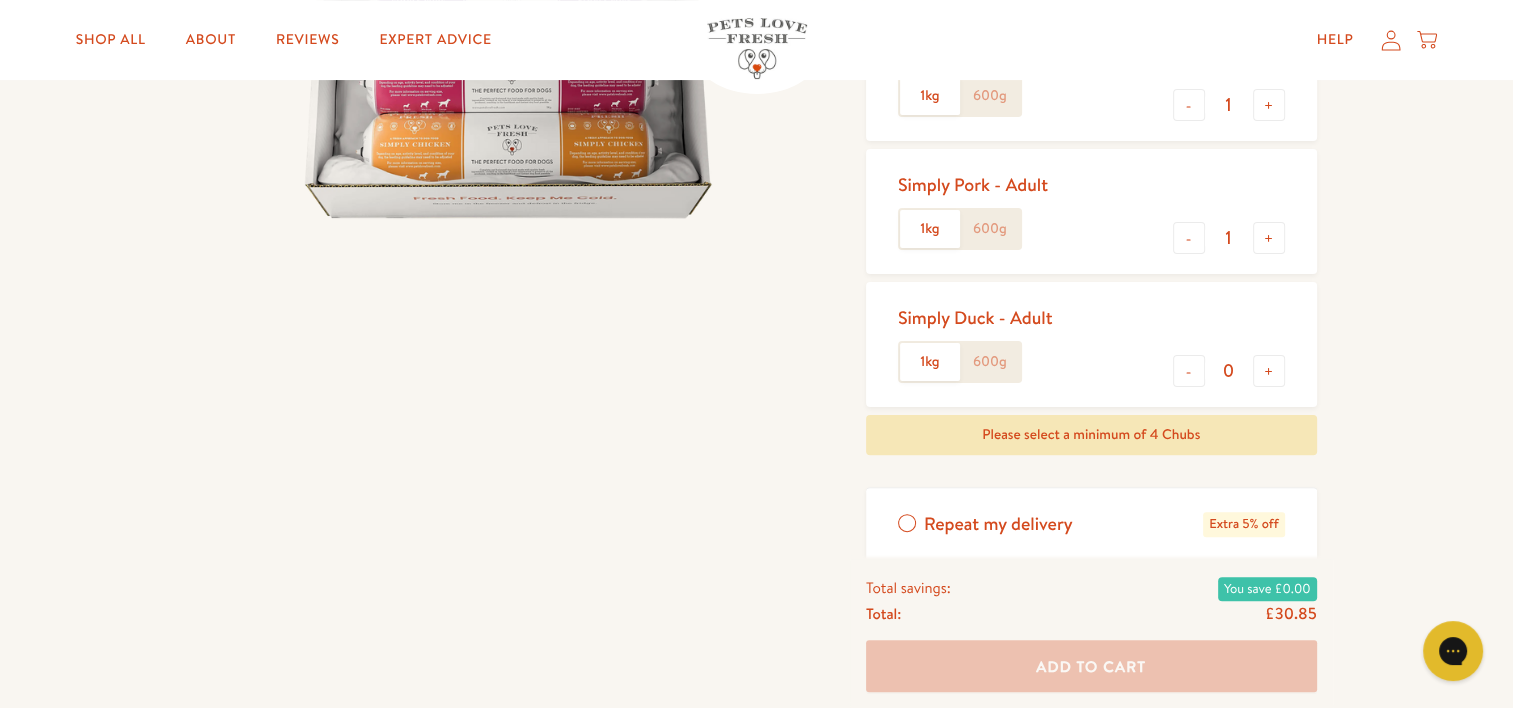 scroll, scrollTop: 500, scrollLeft: 0, axis: vertical 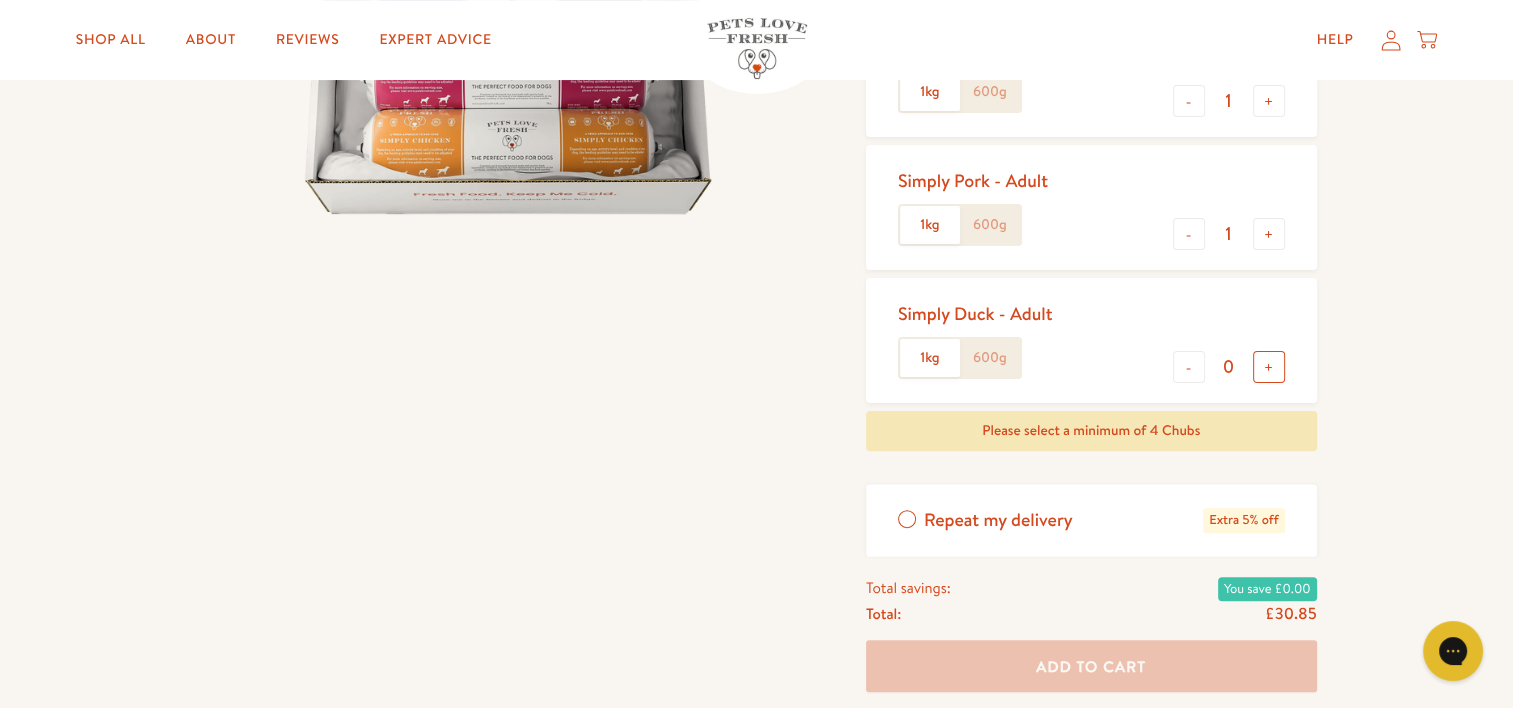 click on "+" at bounding box center (1269, 367) 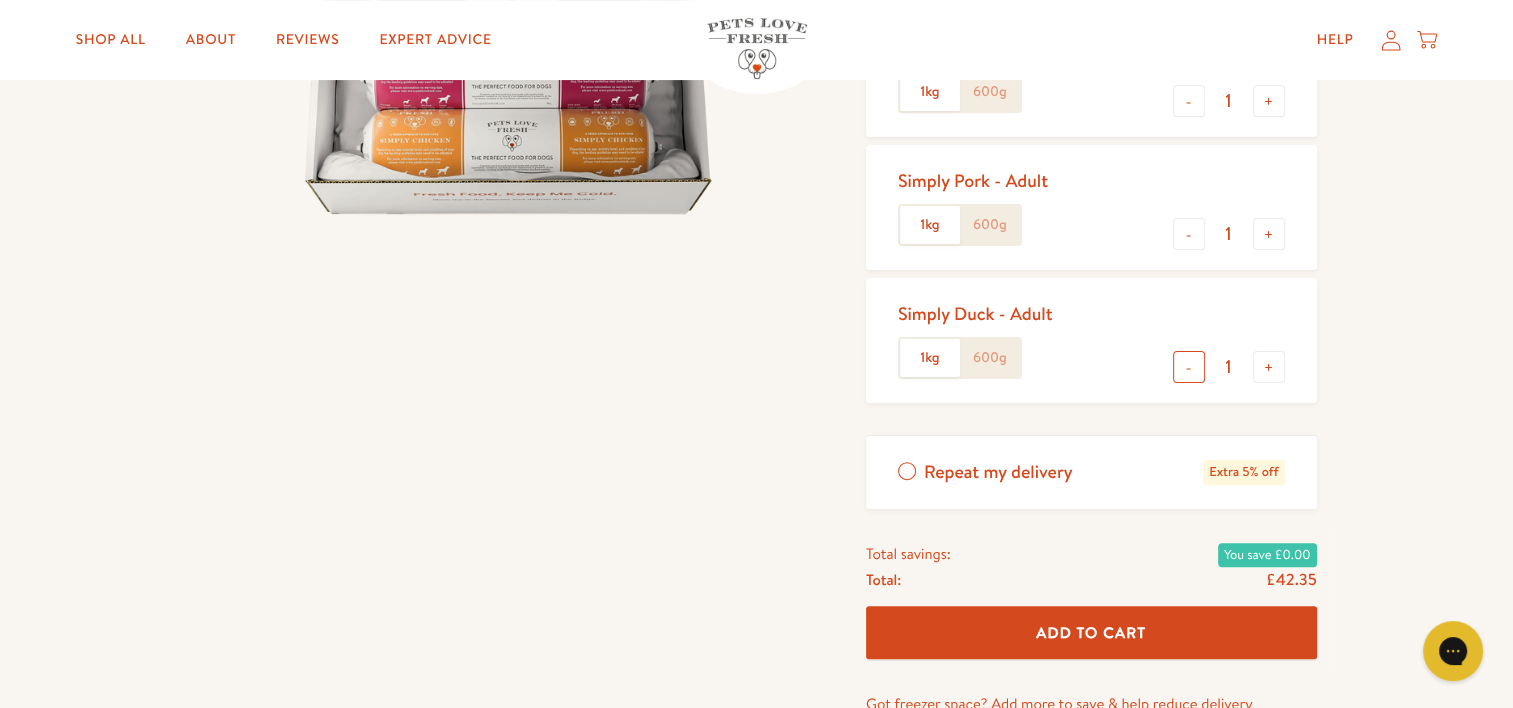 click on "-" at bounding box center [1189, 367] 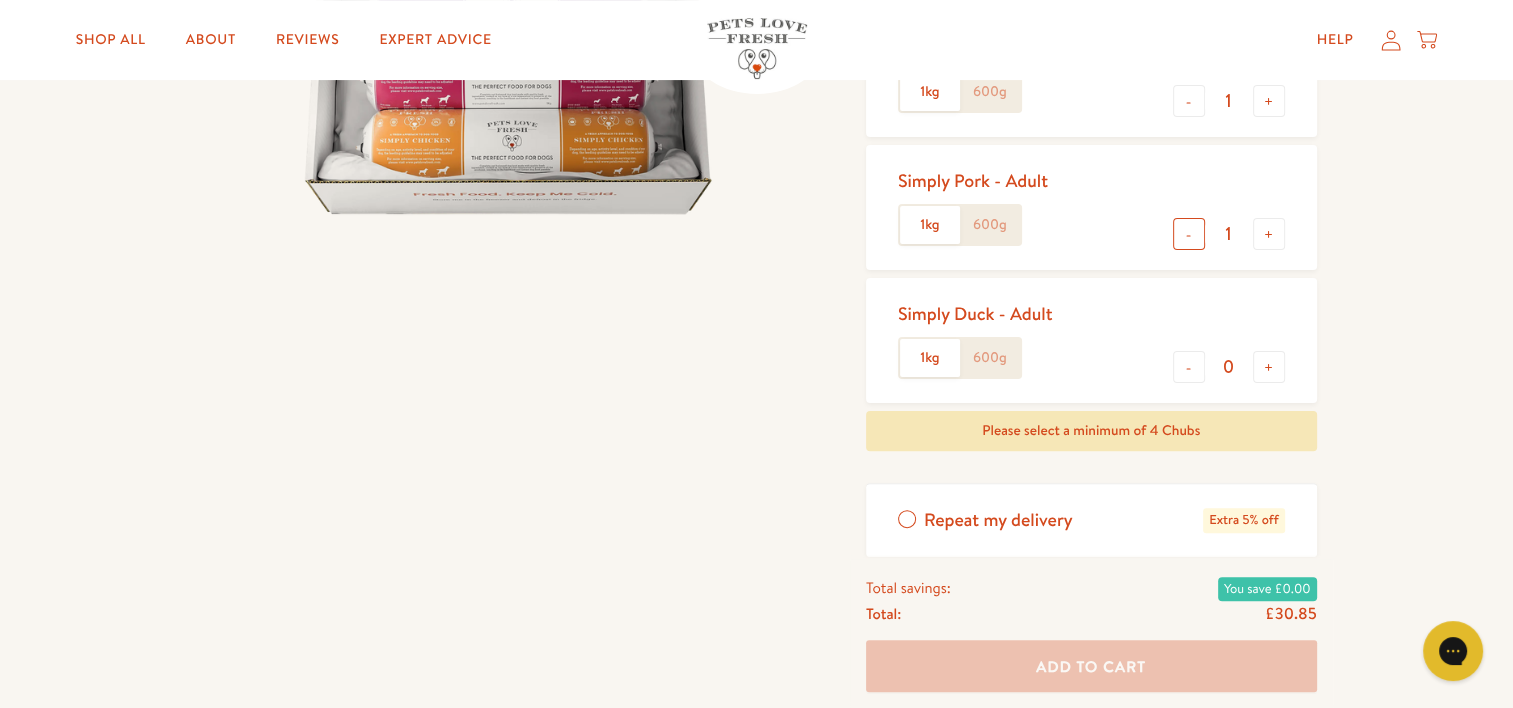 click on "-" at bounding box center (1189, 234) 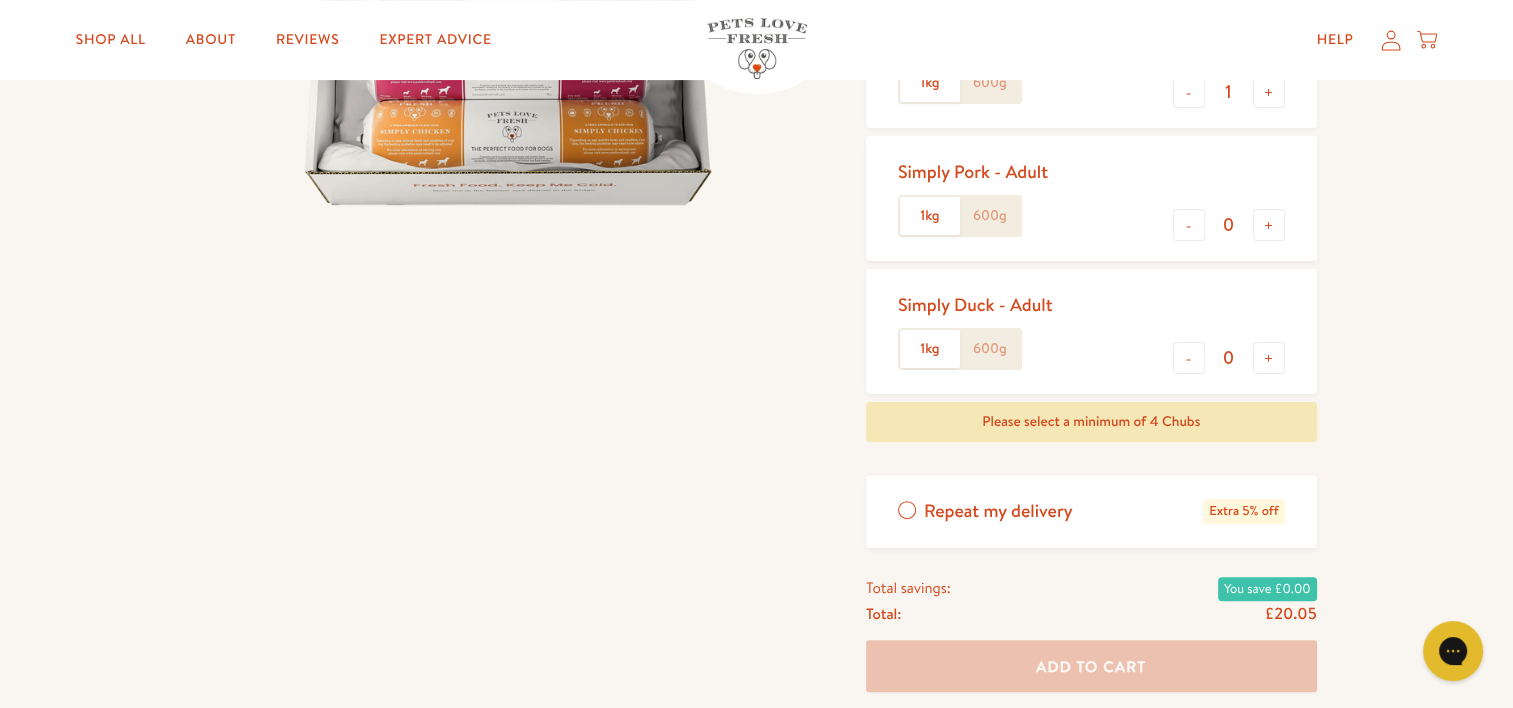 scroll, scrollTop: 500, scrollLeft: 0, axis: vertical 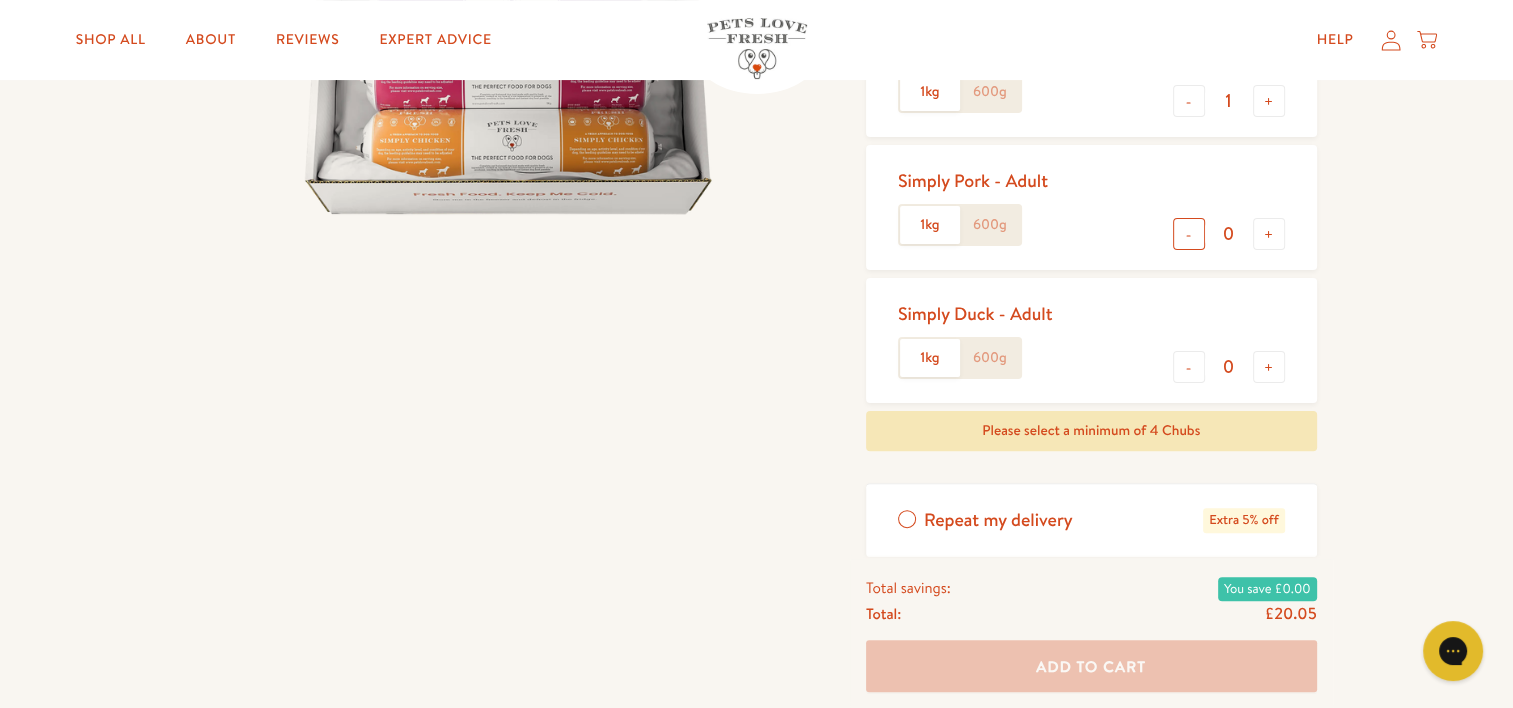 click on "-" at bounding box center [1189, 234] 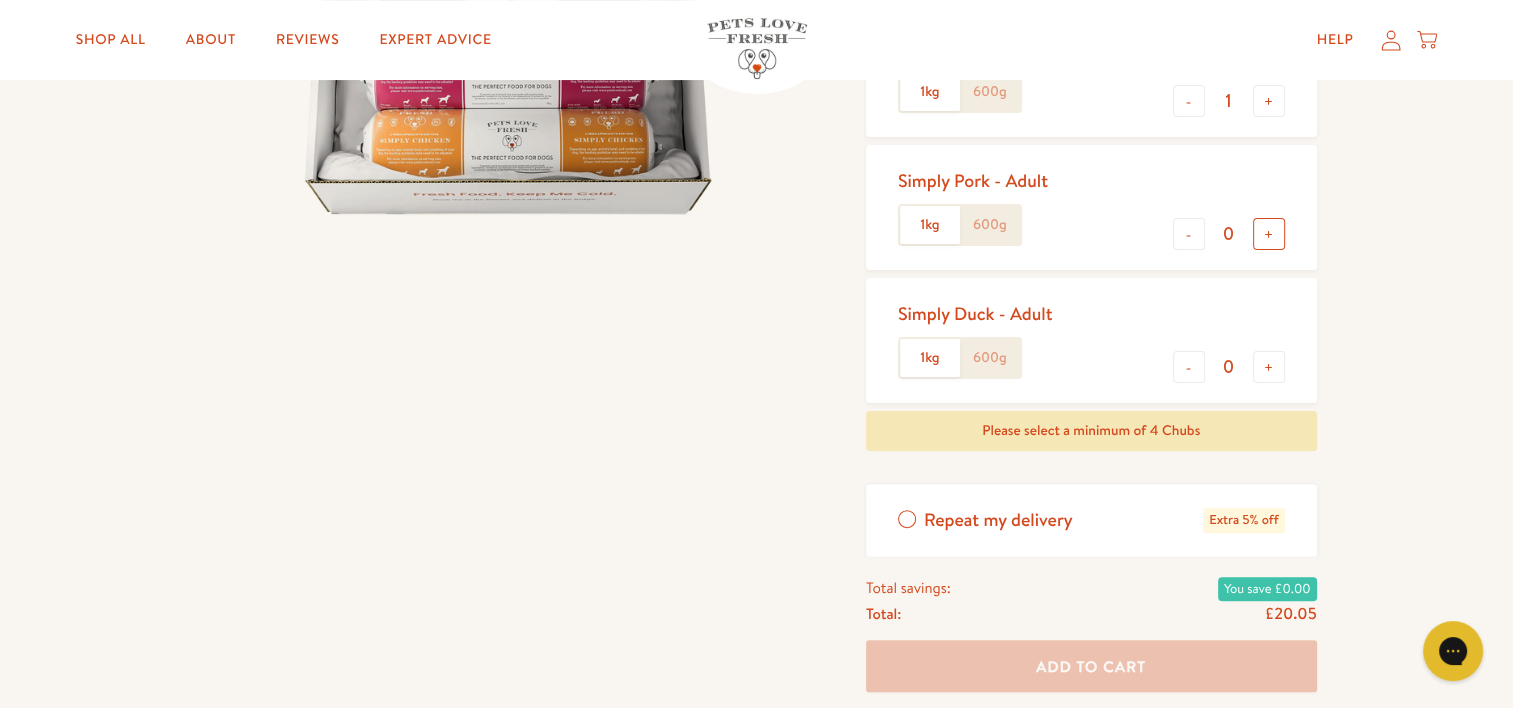 click on "+" at bounding box center [1269, 234] 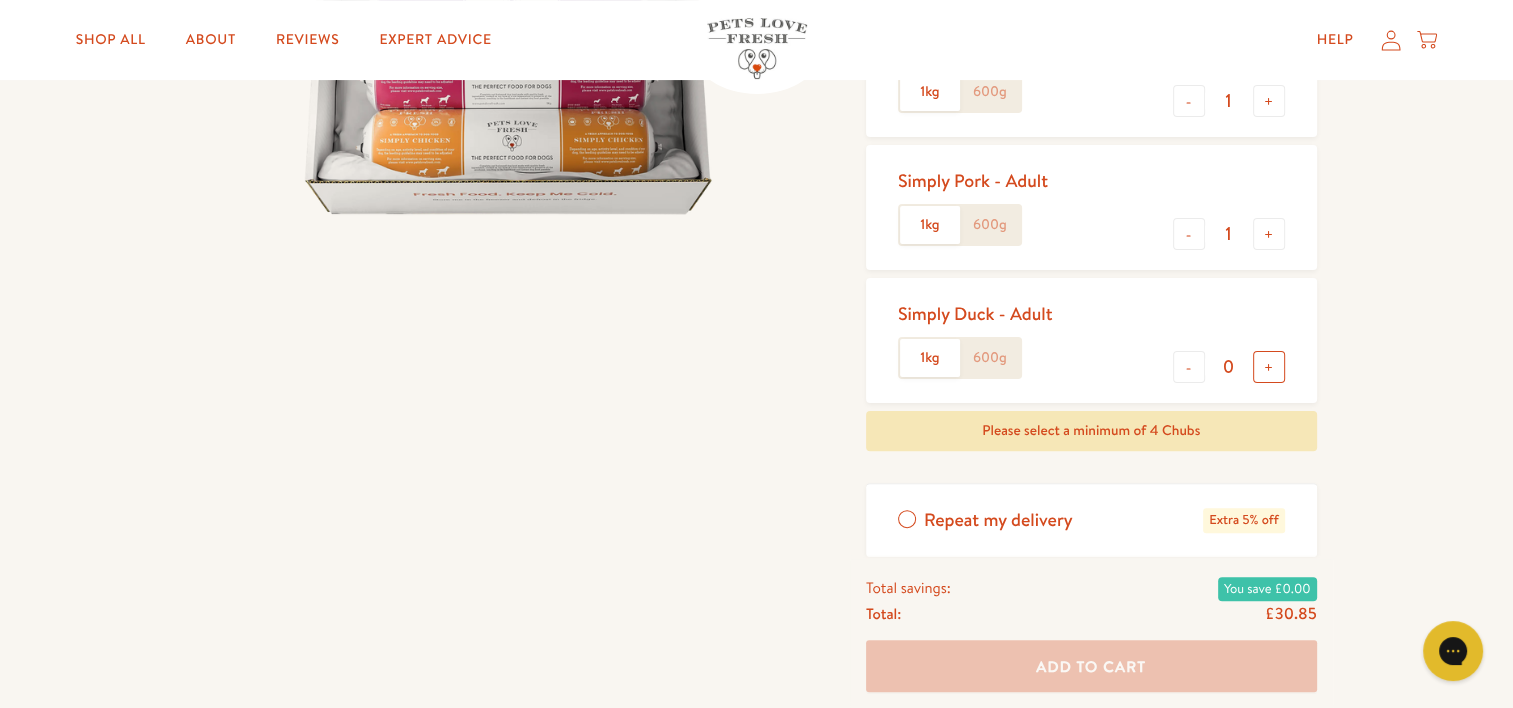 click on "+" at bounding box center [1269, 367] 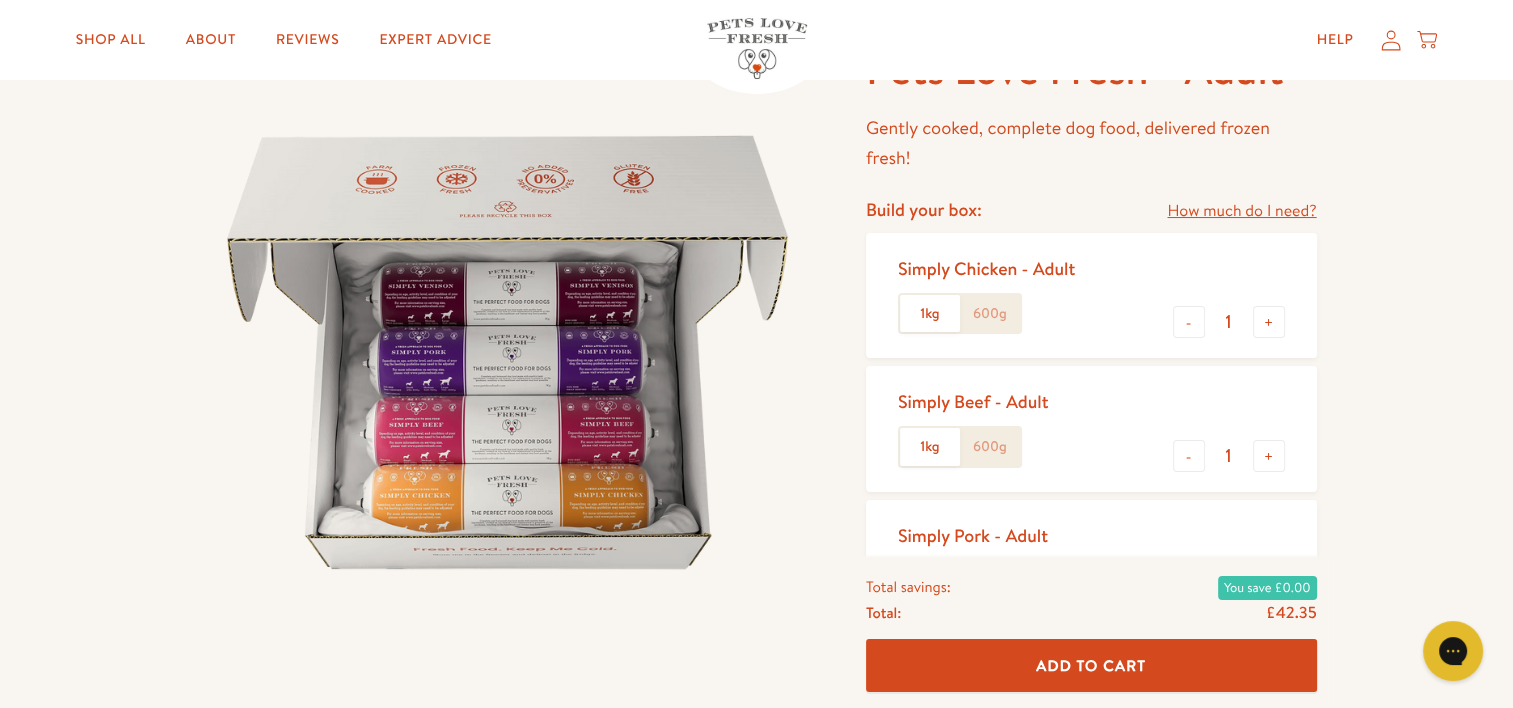 scroll, scrollTop: 100, scrollLeft: 0, axis: vertical 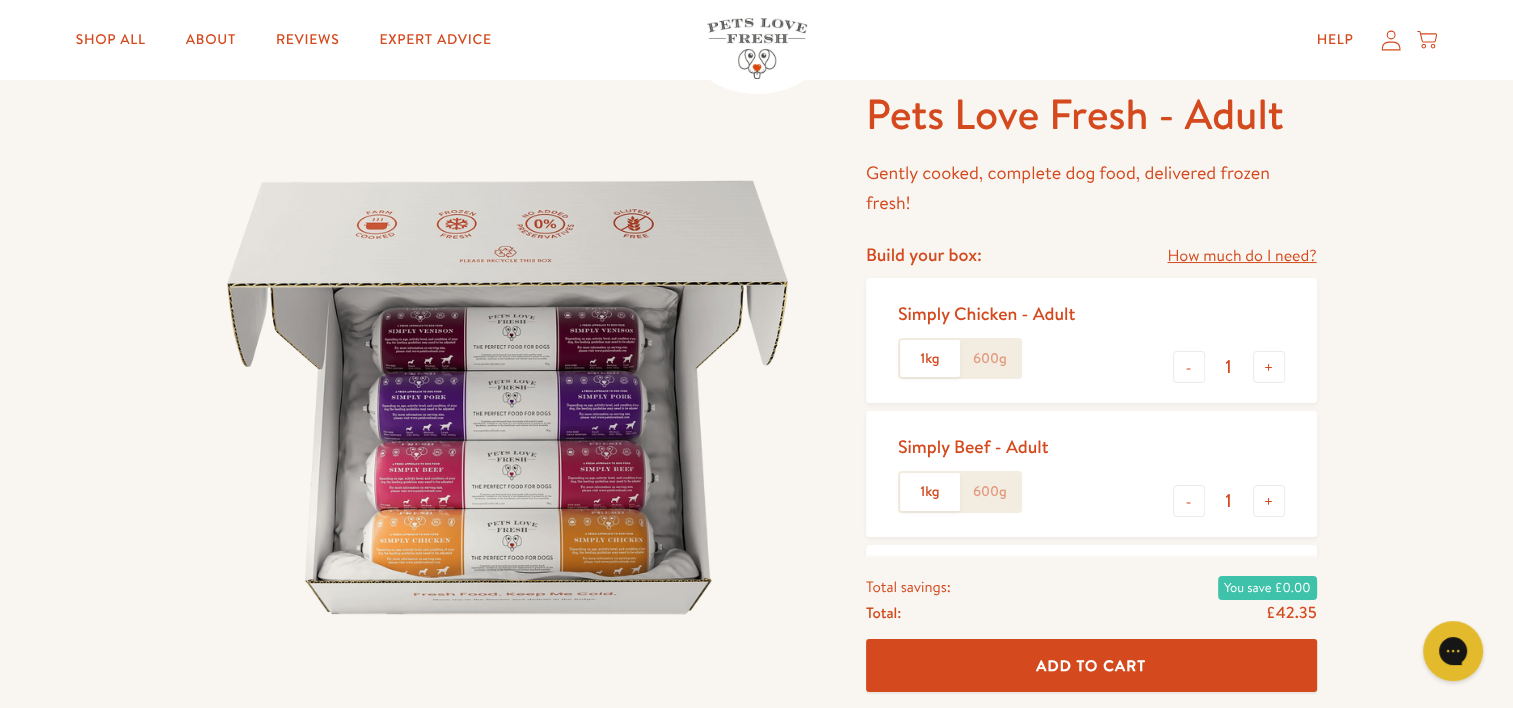 click on "600g" 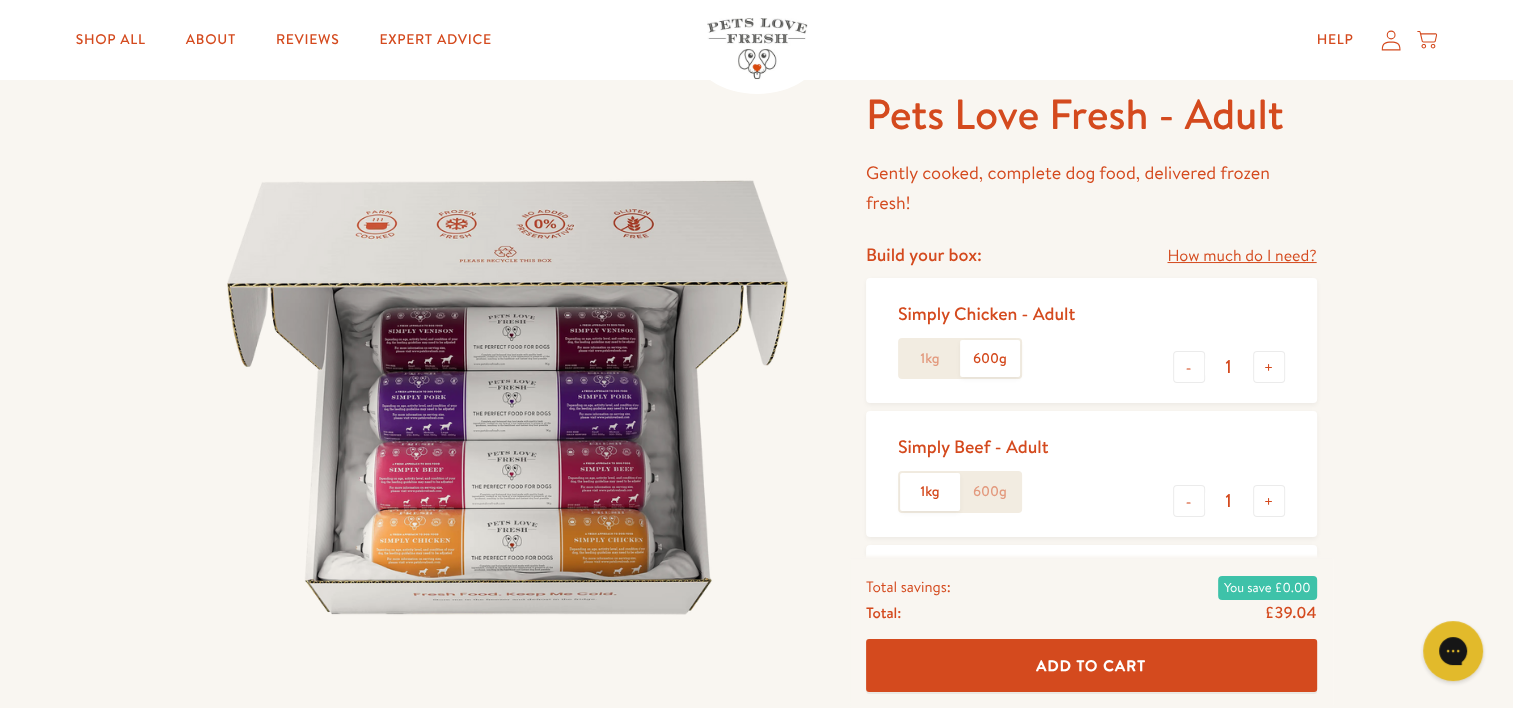click on "600g" 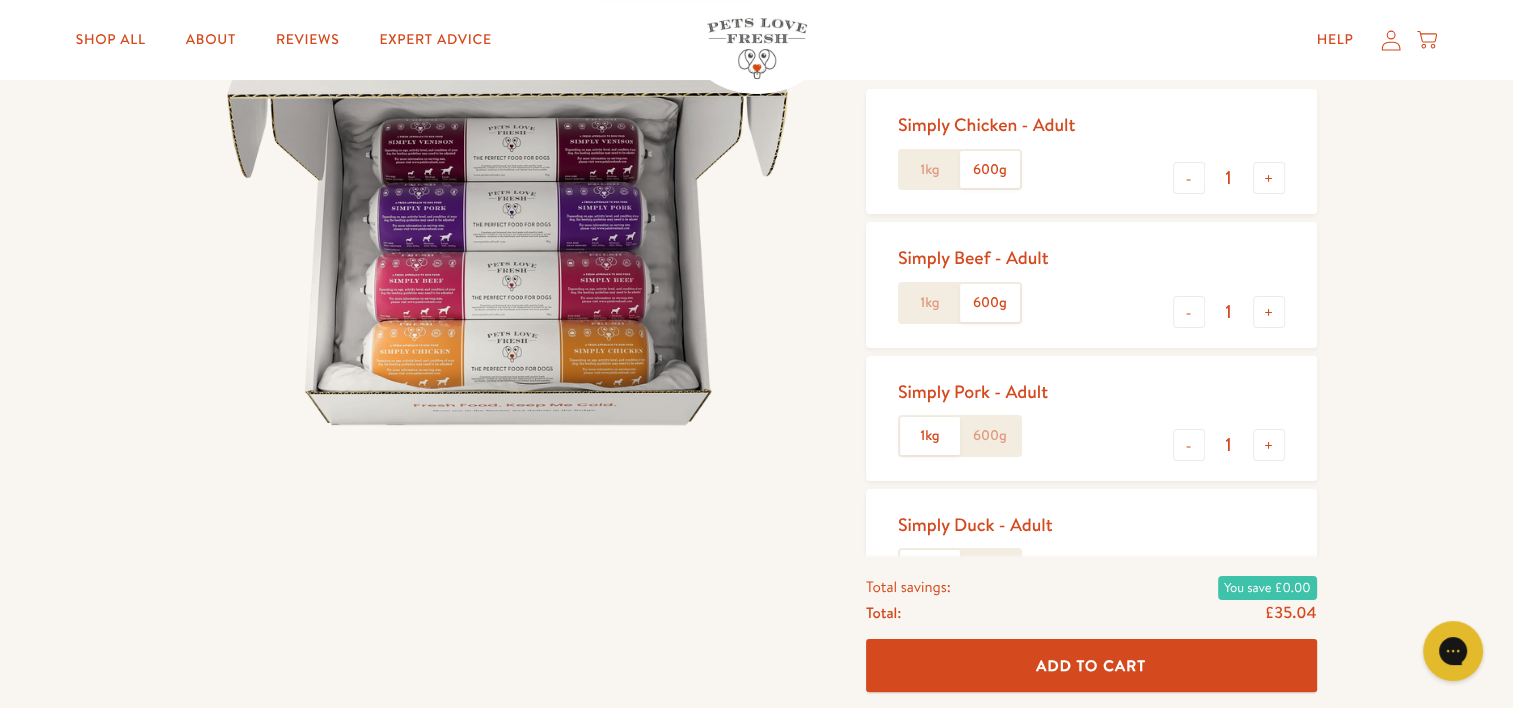 scroll, scrollTop: 300, scrollLeft: 0, axis: vertical 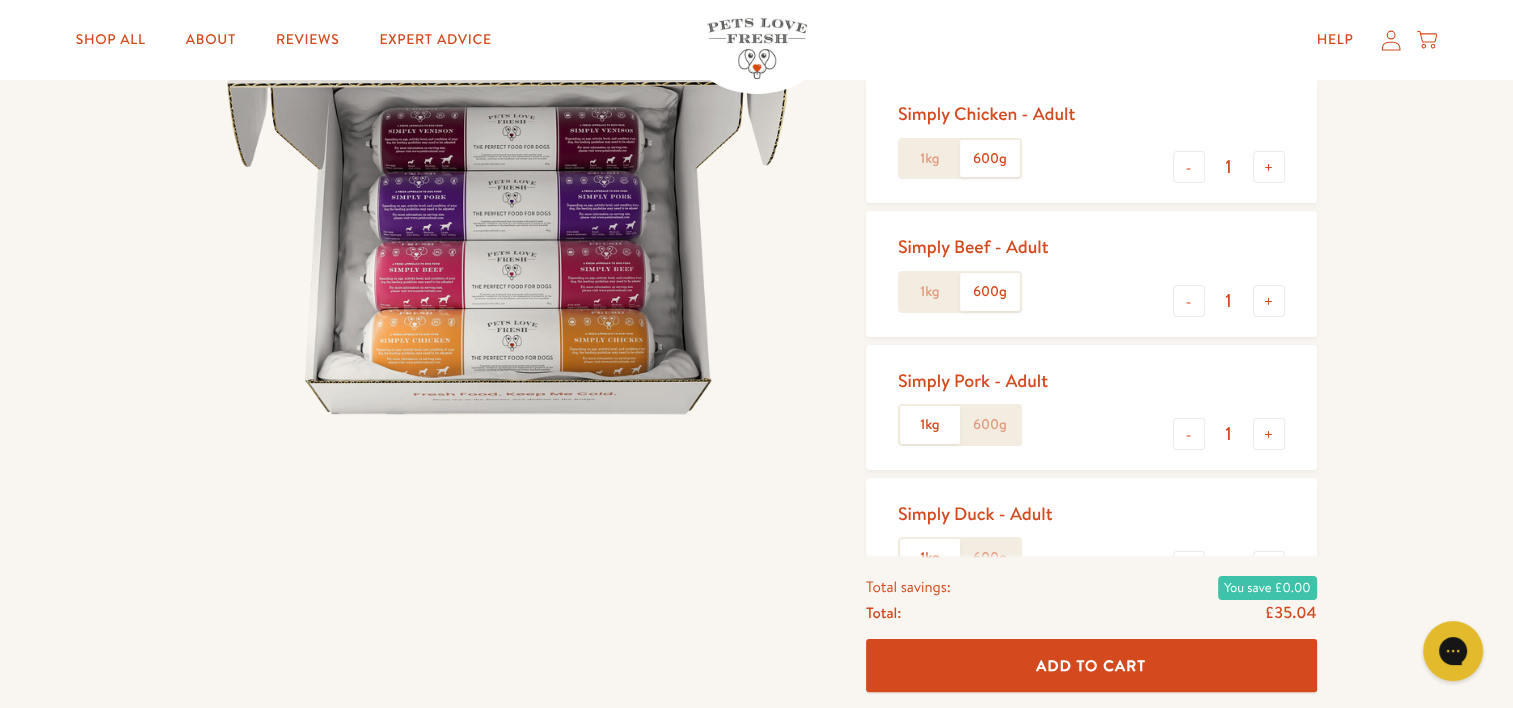 click on "600g" 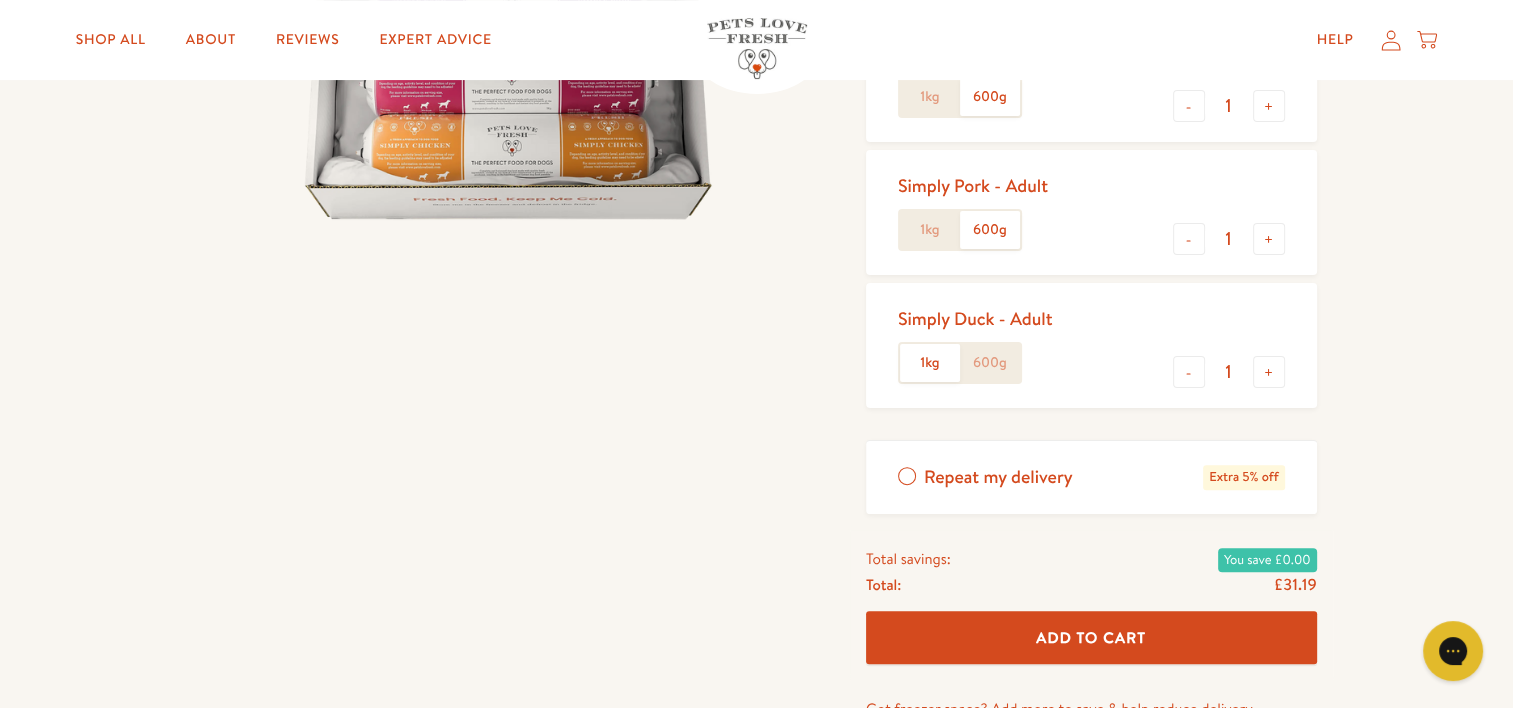 scroll, scrollTop: 500, scrollLeft: 0, axis: vertical 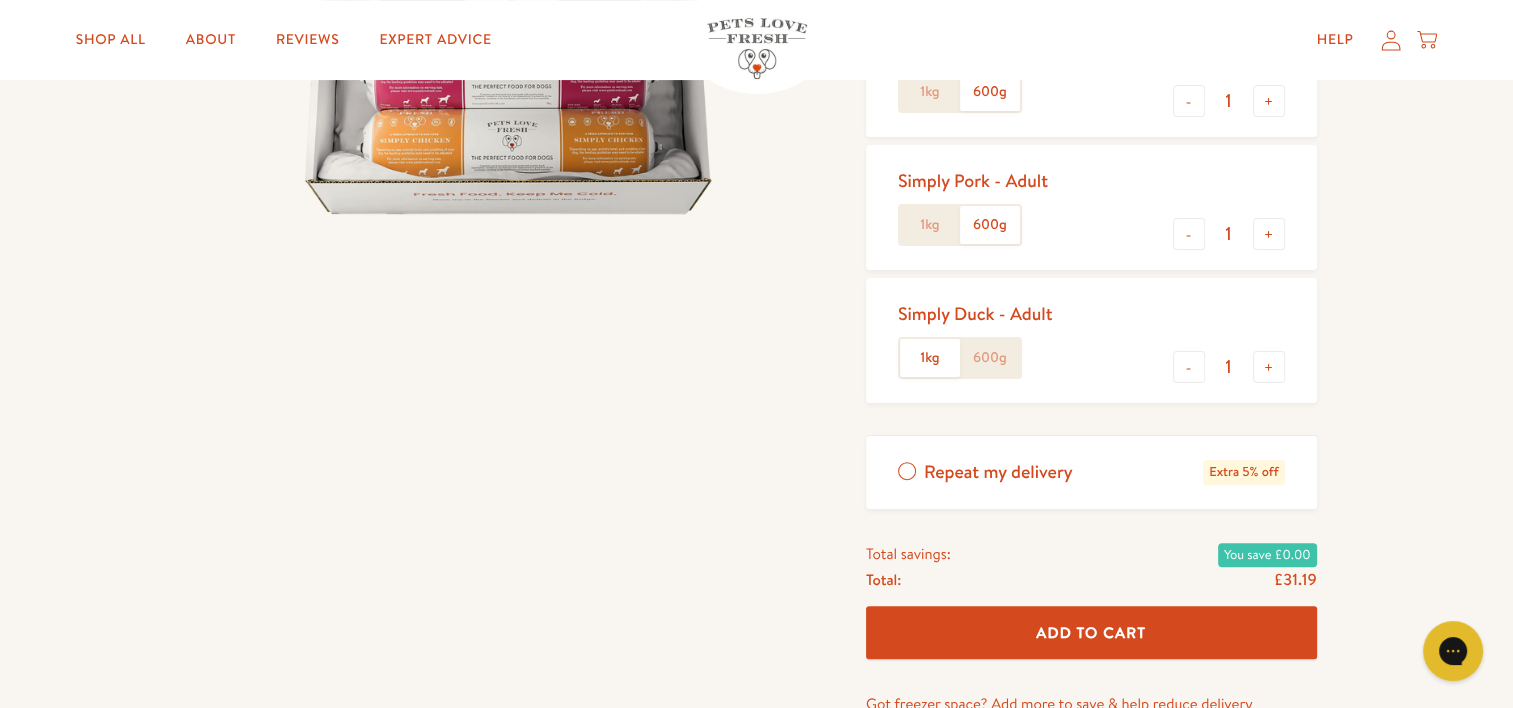 click on "600g" 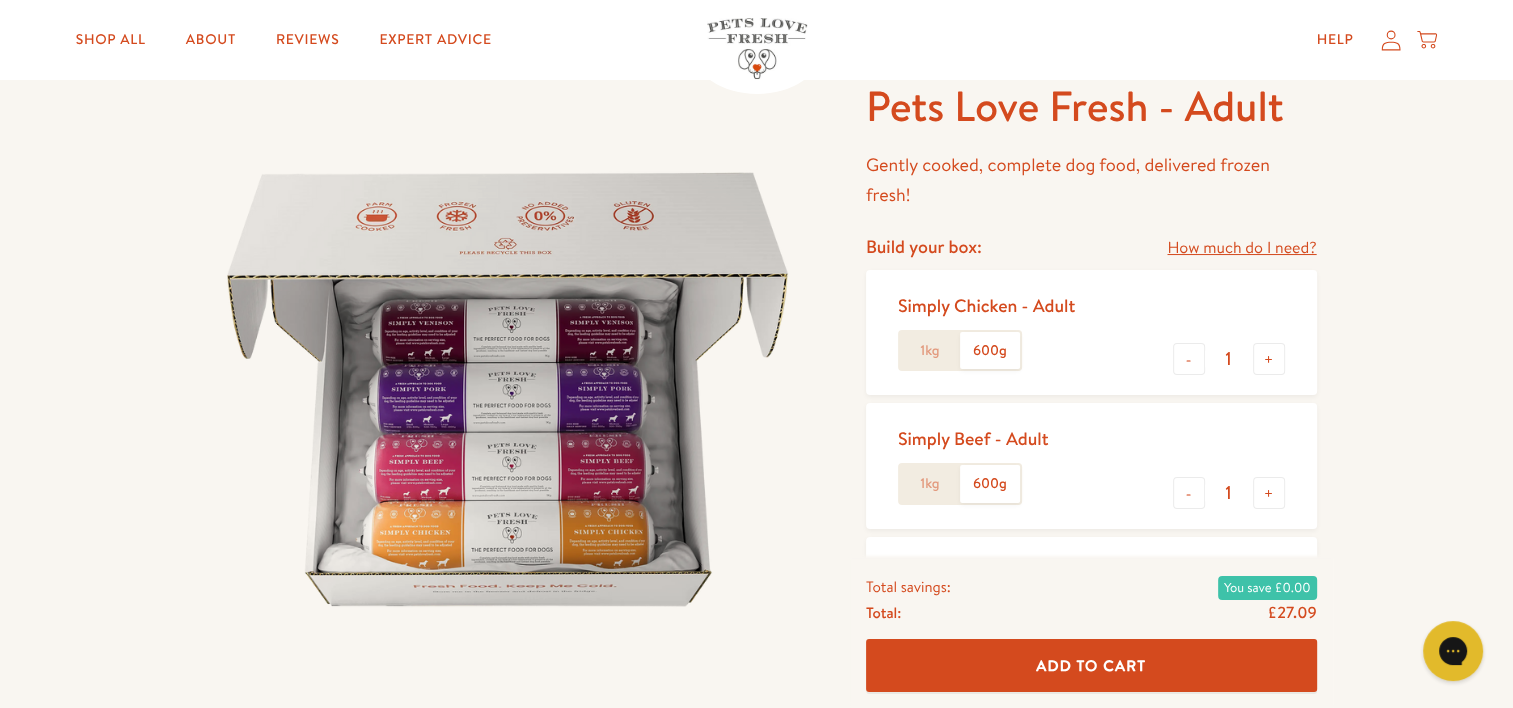 scroll, scrollTop: 0, scrollLeft: 0, axis: both 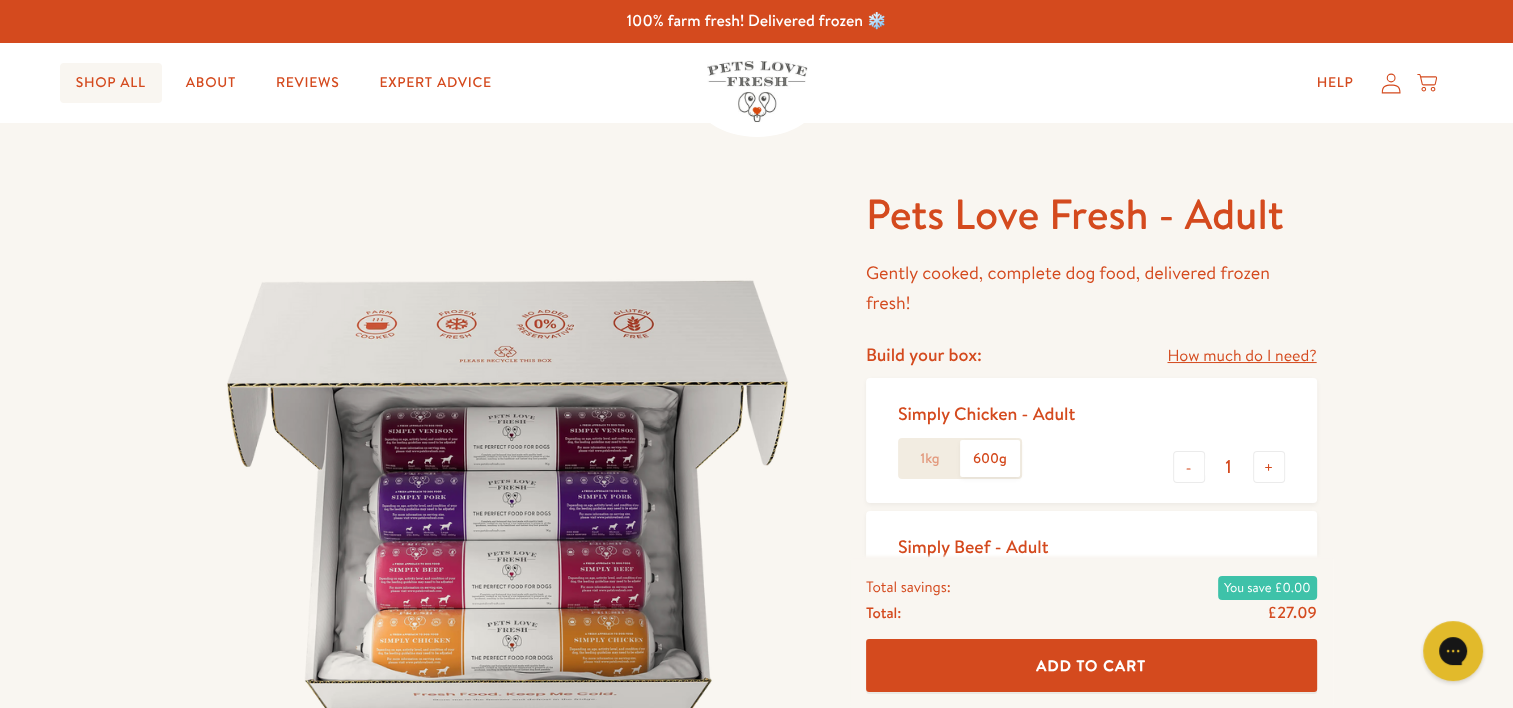 click on "Shop All" at bounding box center [111, 83] 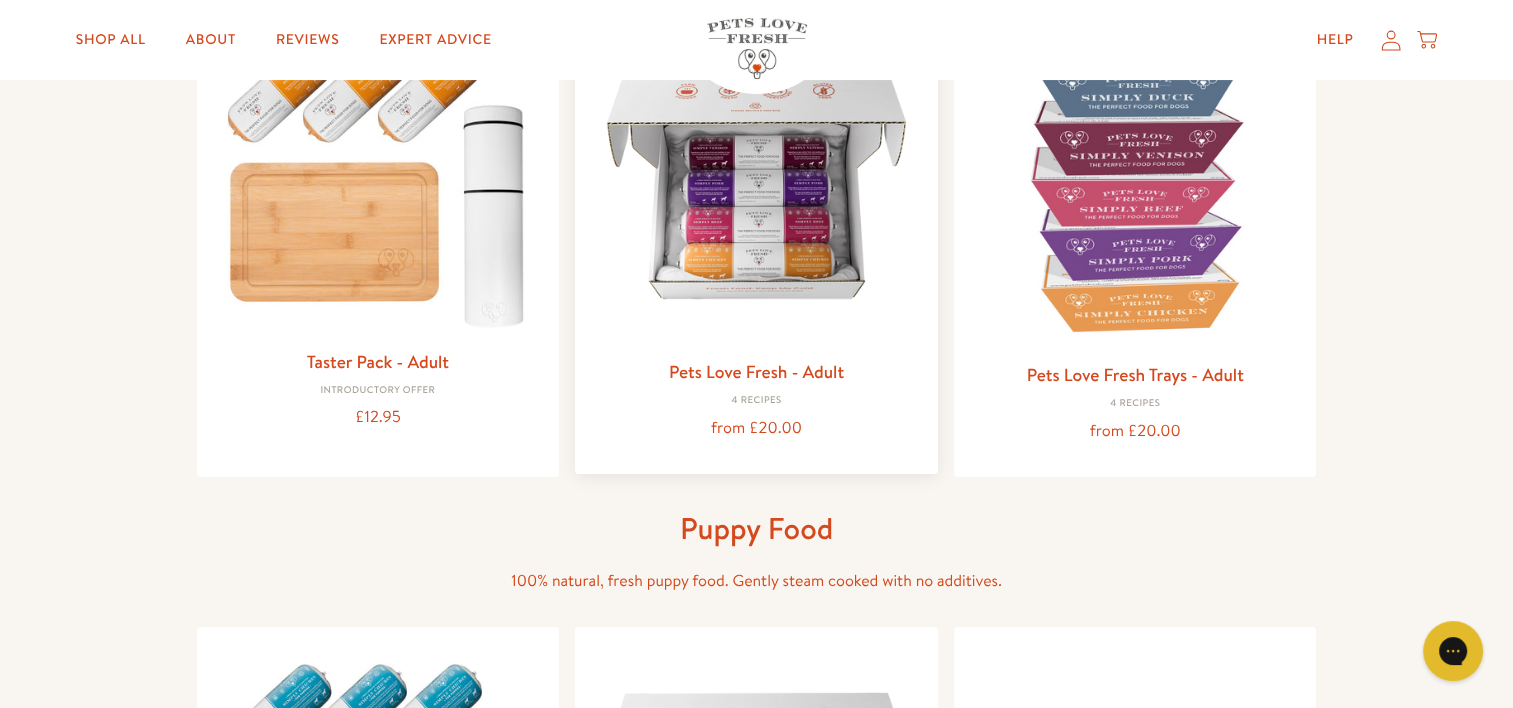 scroll, scrollTop: 0, scrollLeft: 0, axis: both 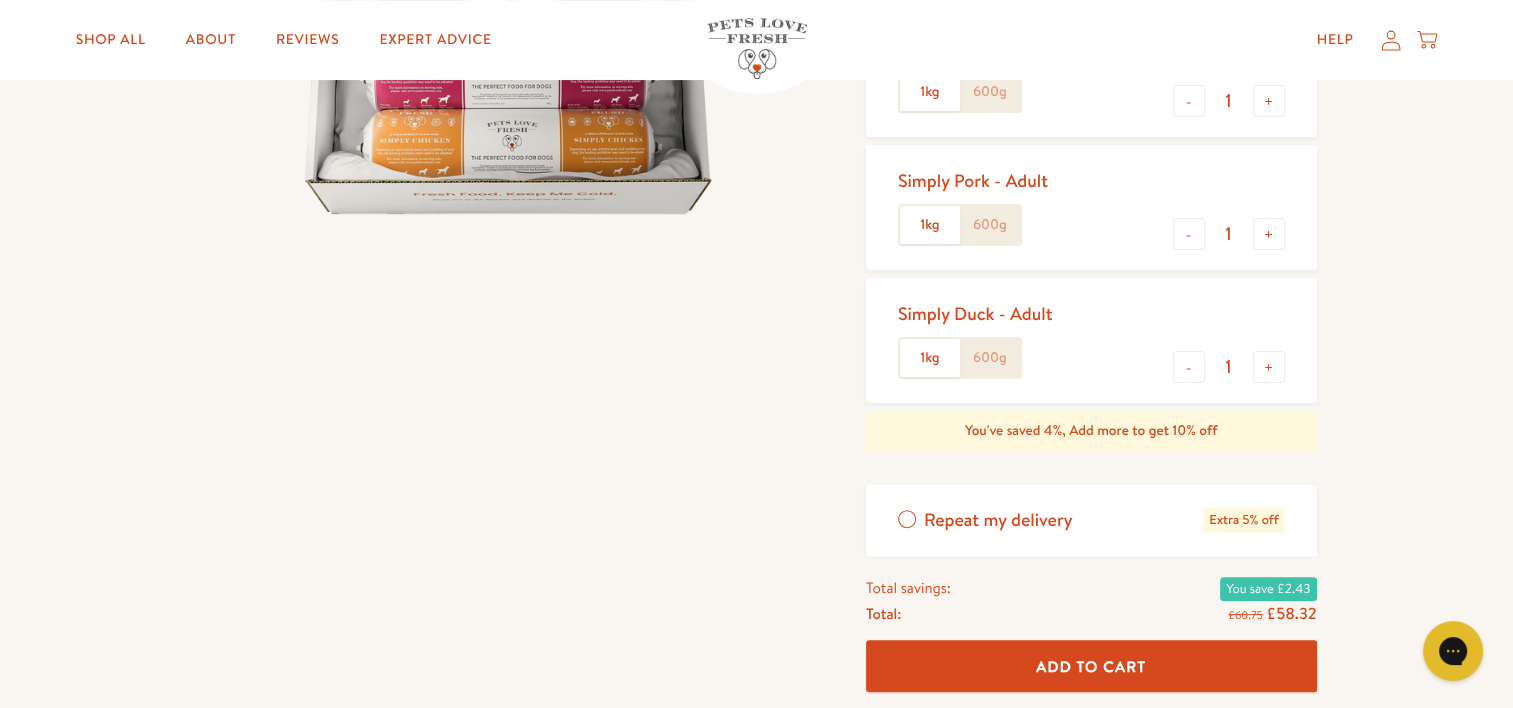 click on "600g" 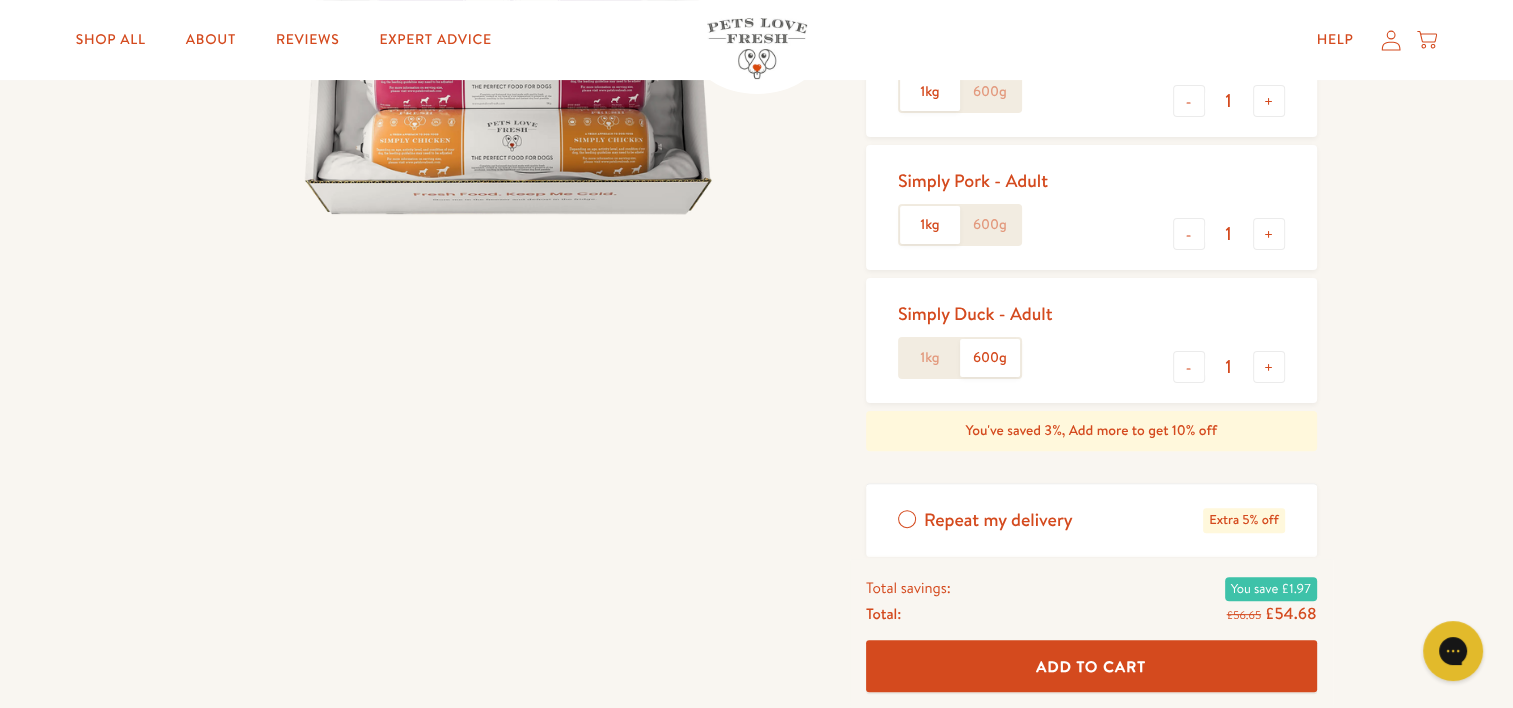 click on "600g" 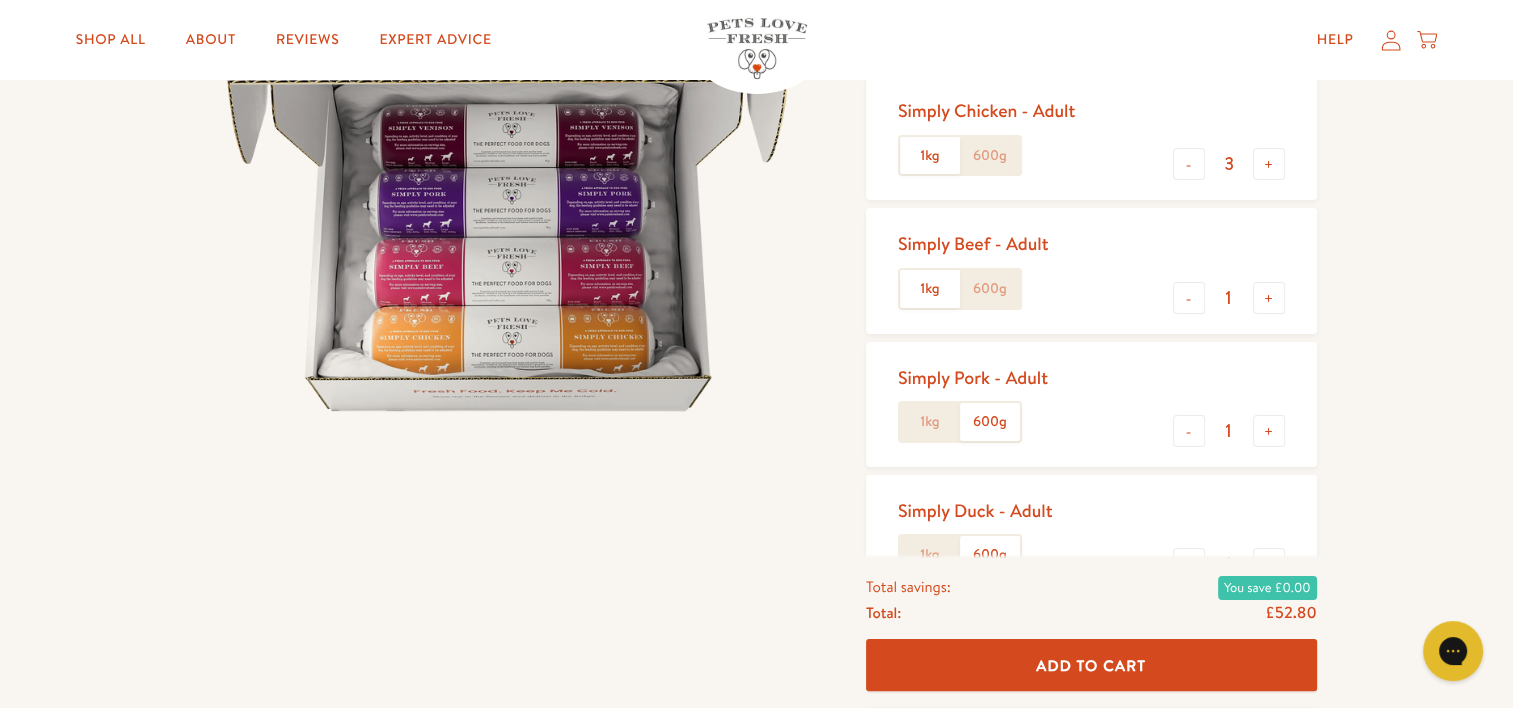 scroll, scrollTop: 300, scrollLeft: 0, axis: vertical 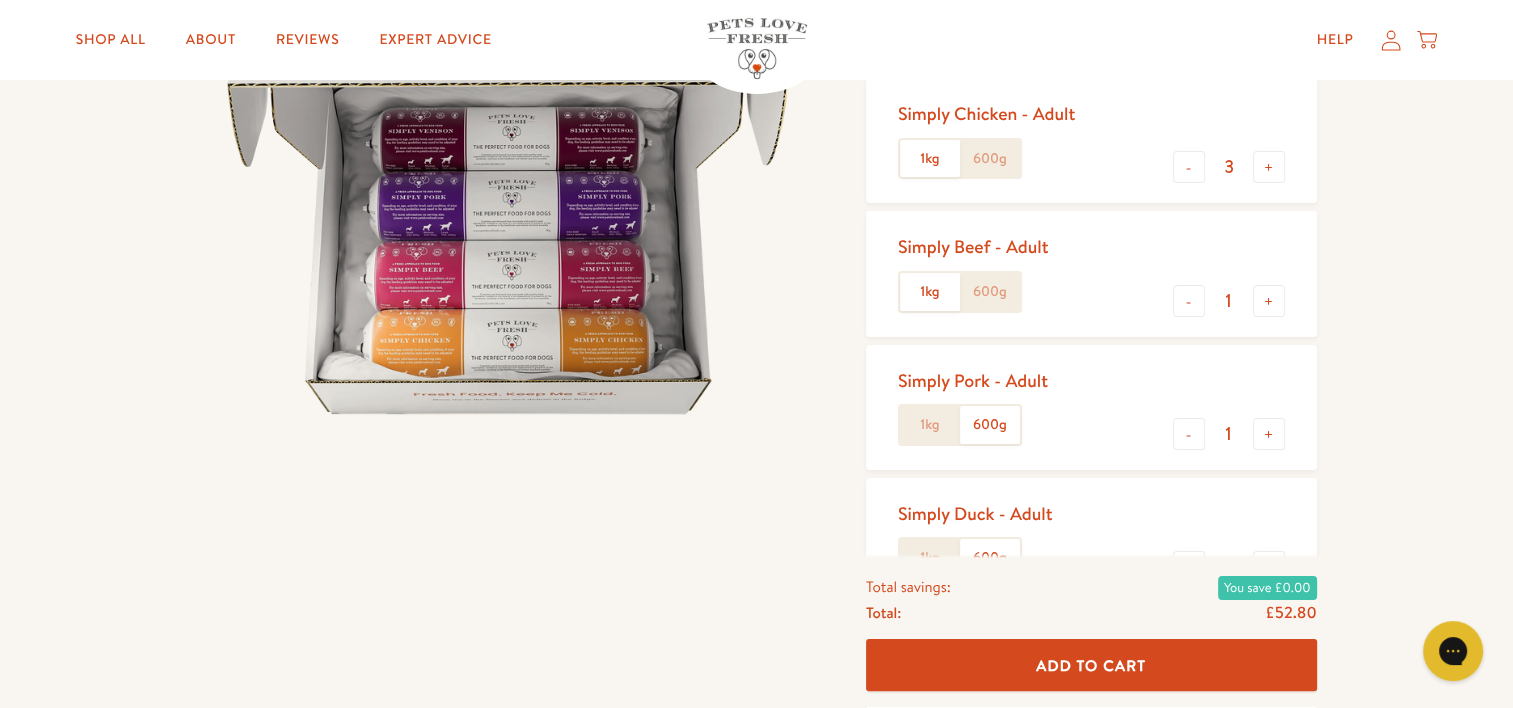 click on "600g" 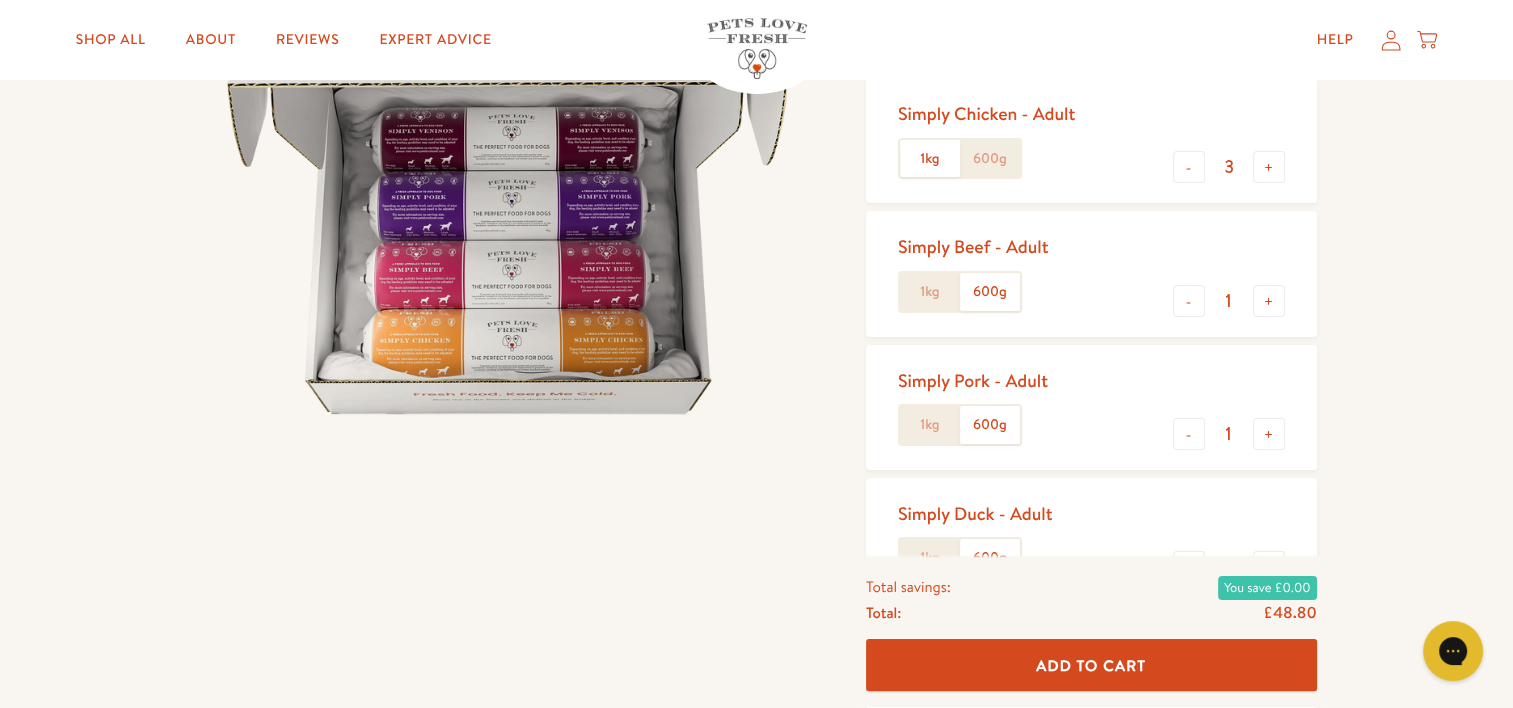 click on "600g" 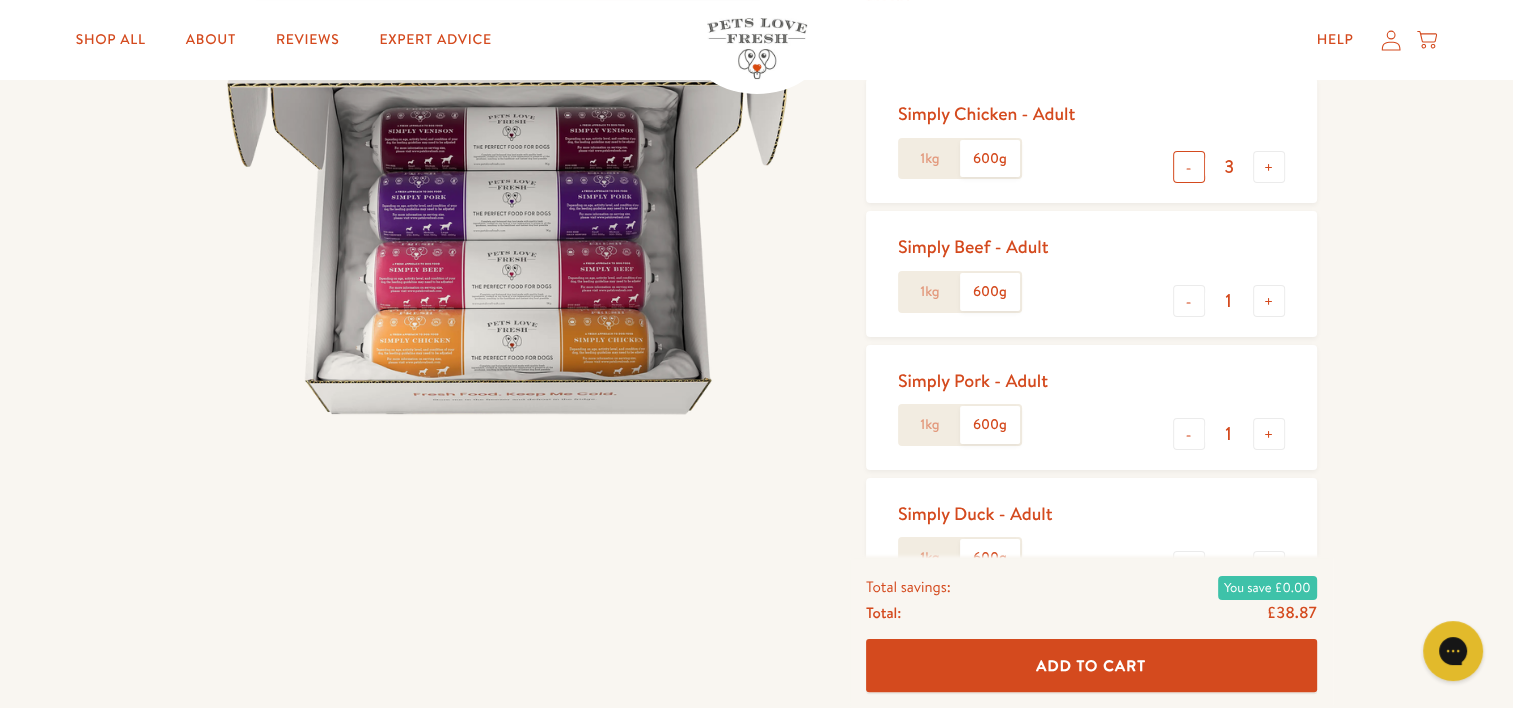 click on "-" at bounding box center [1189, 167] 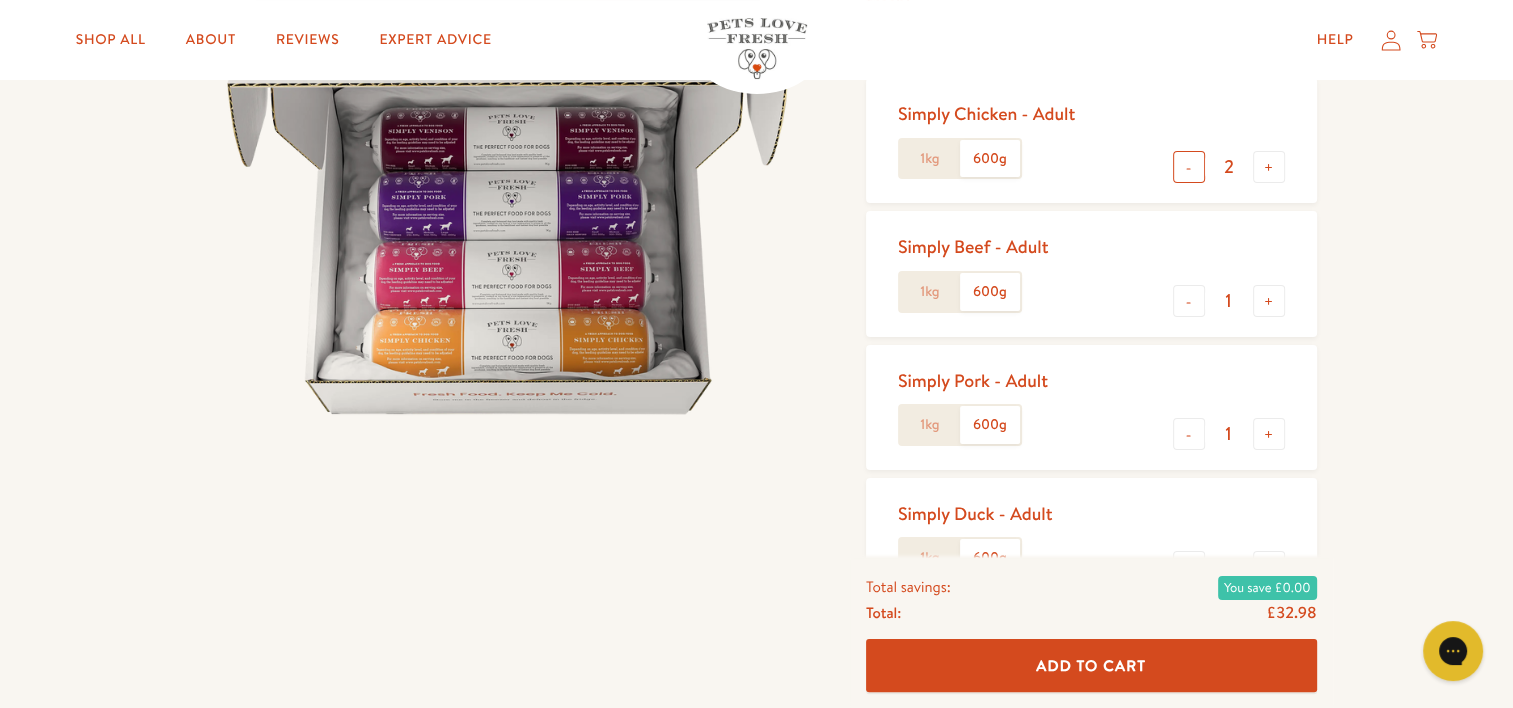 click on "-" at bounding box center (1189, 167) 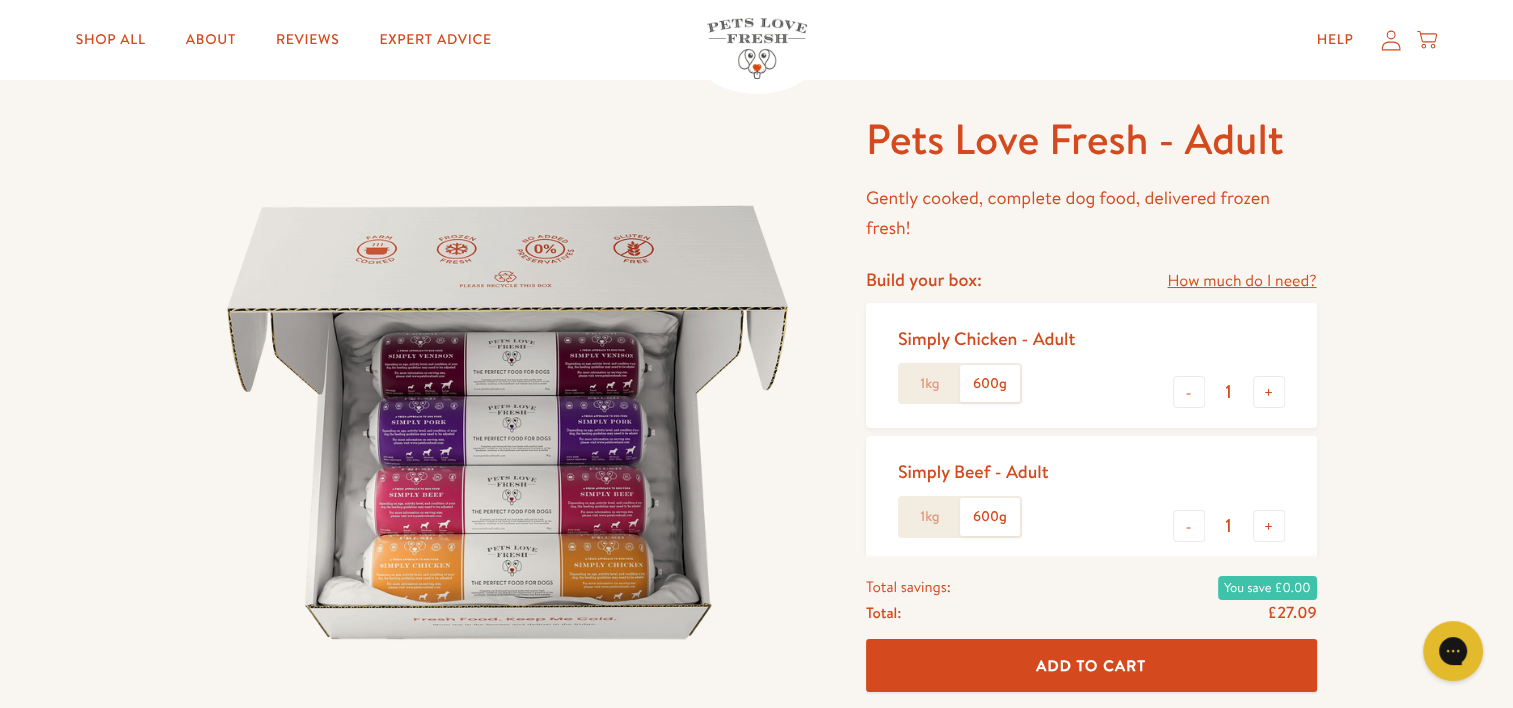 scroll, scrollTop: 0, scrollLeft: 0, axis: both 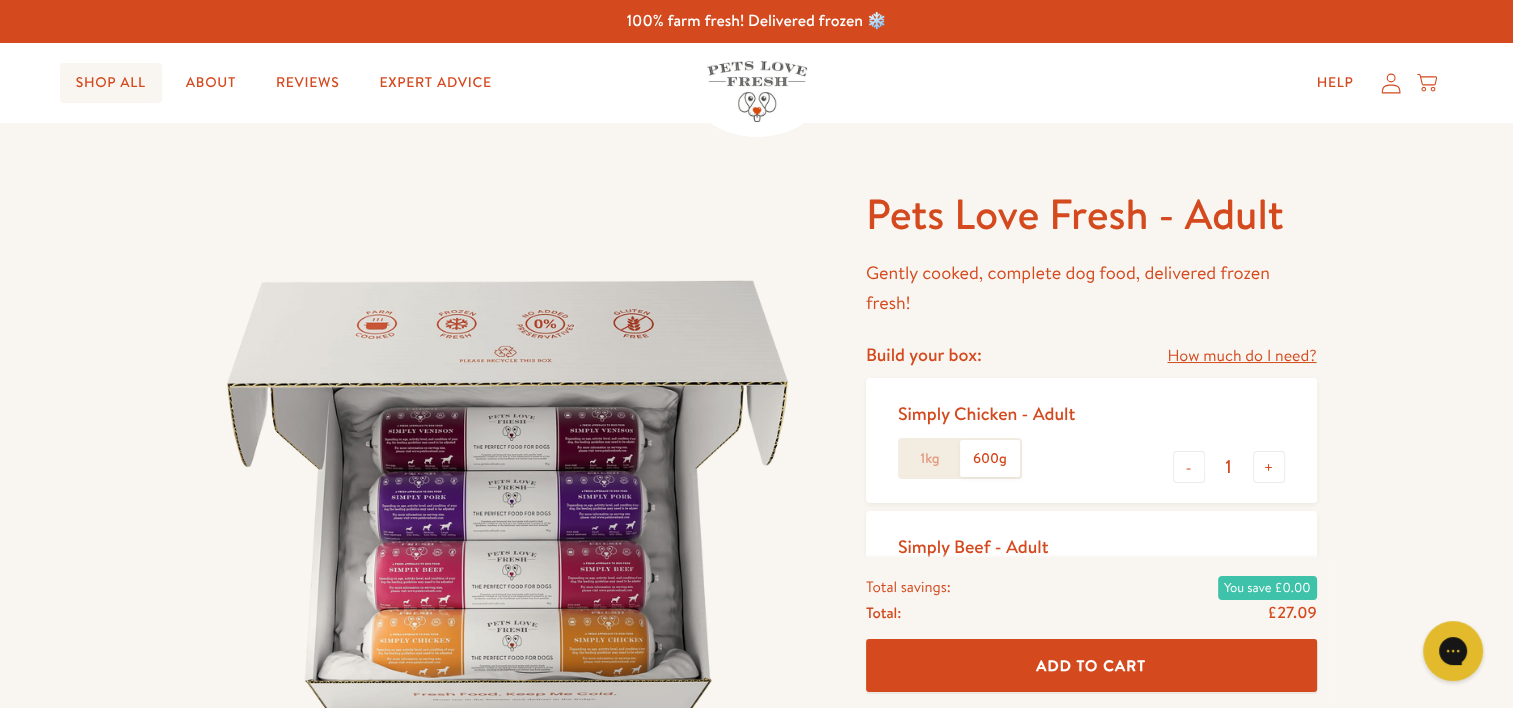 click on "Shop All" at bounding box center (111, 83) 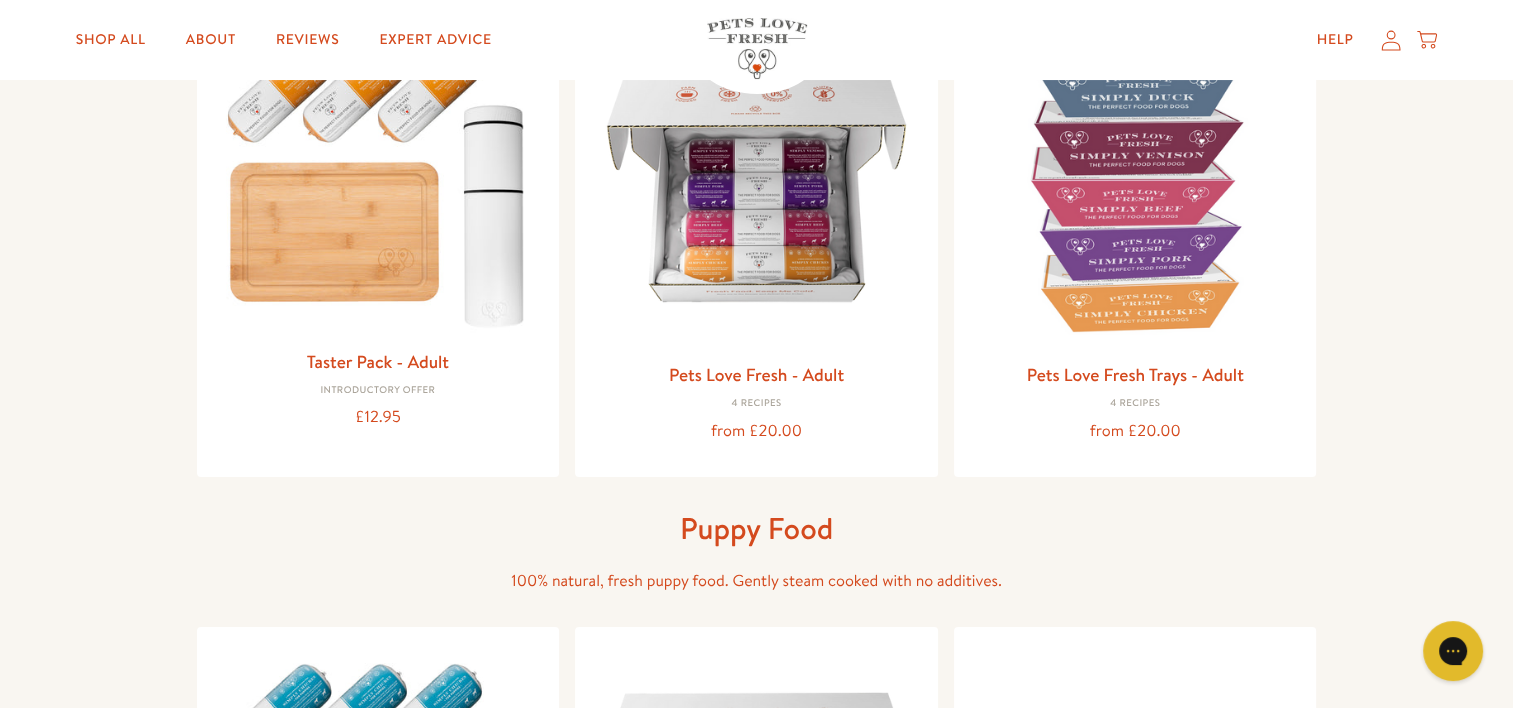 scroll, scrollTop: 200, scrollLeft: 0, axis: vertical 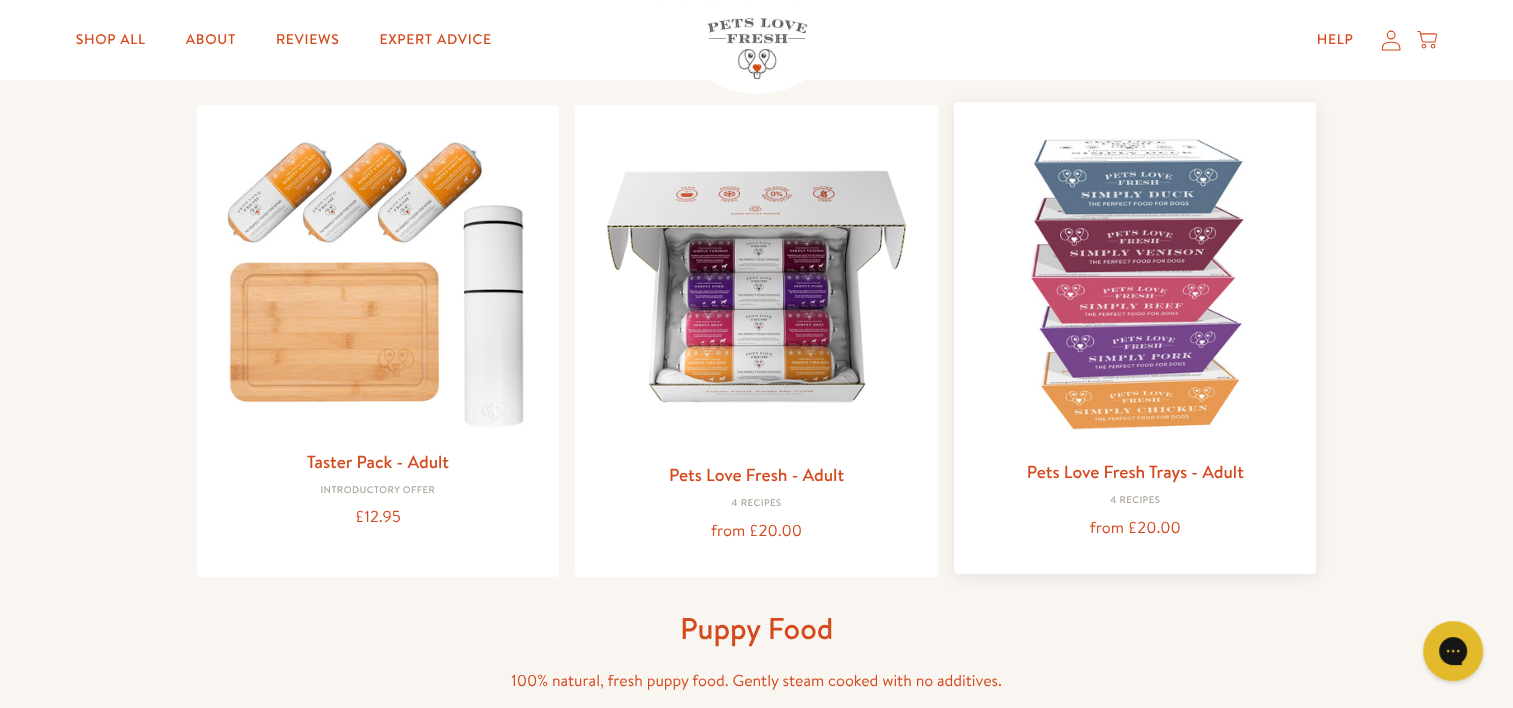 click at bounding box center (1135, 283) 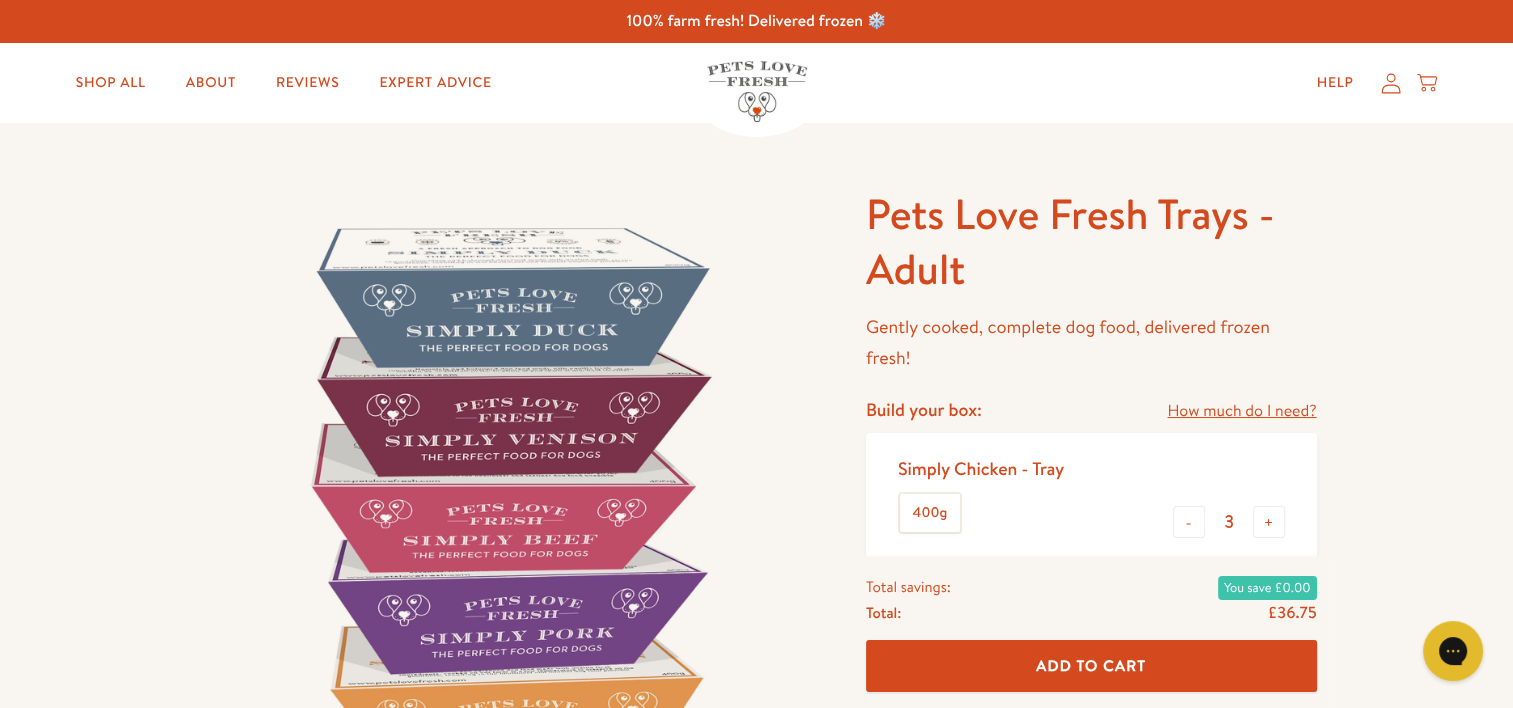 scroll, scrollTop: 200, scrollLeft: 0, axis: vertical 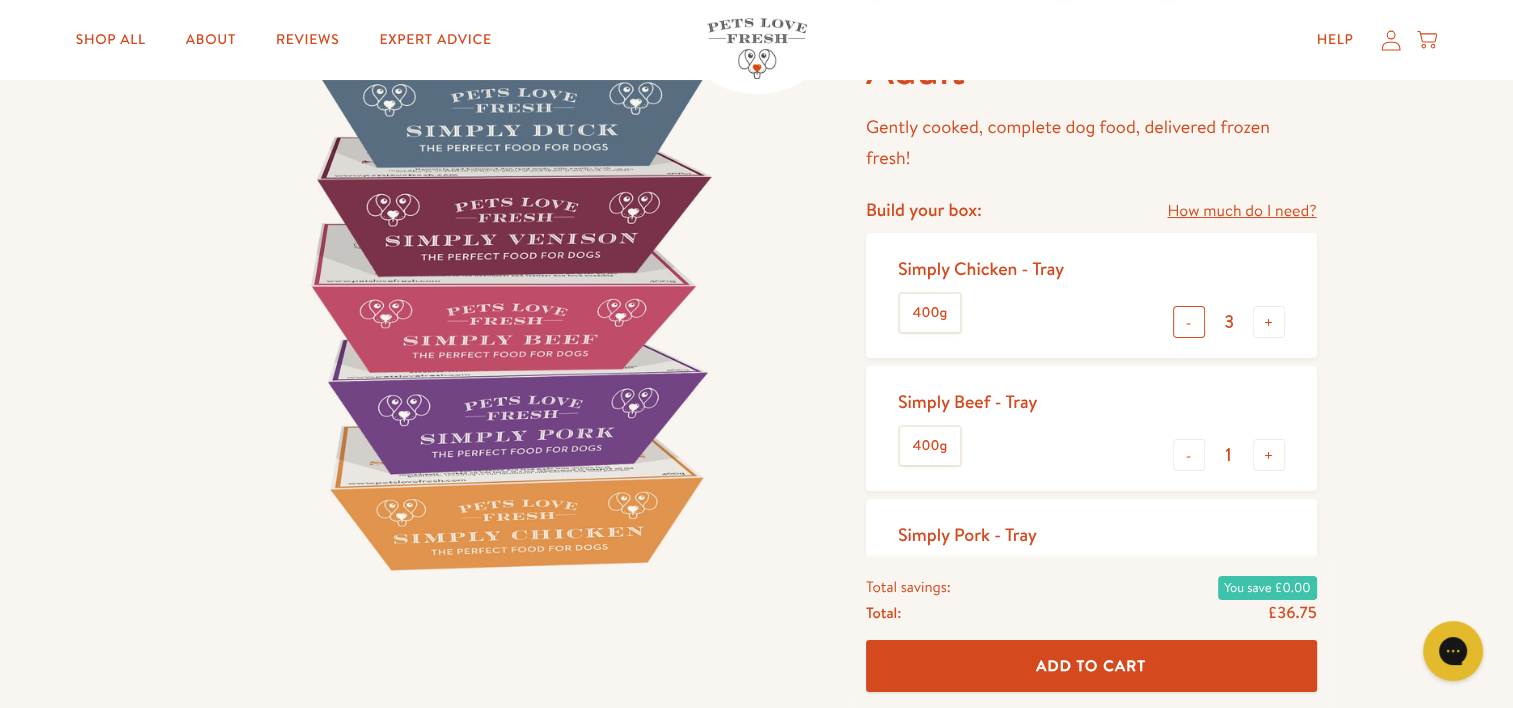 click on "-" at bounding box center (1189, 322) 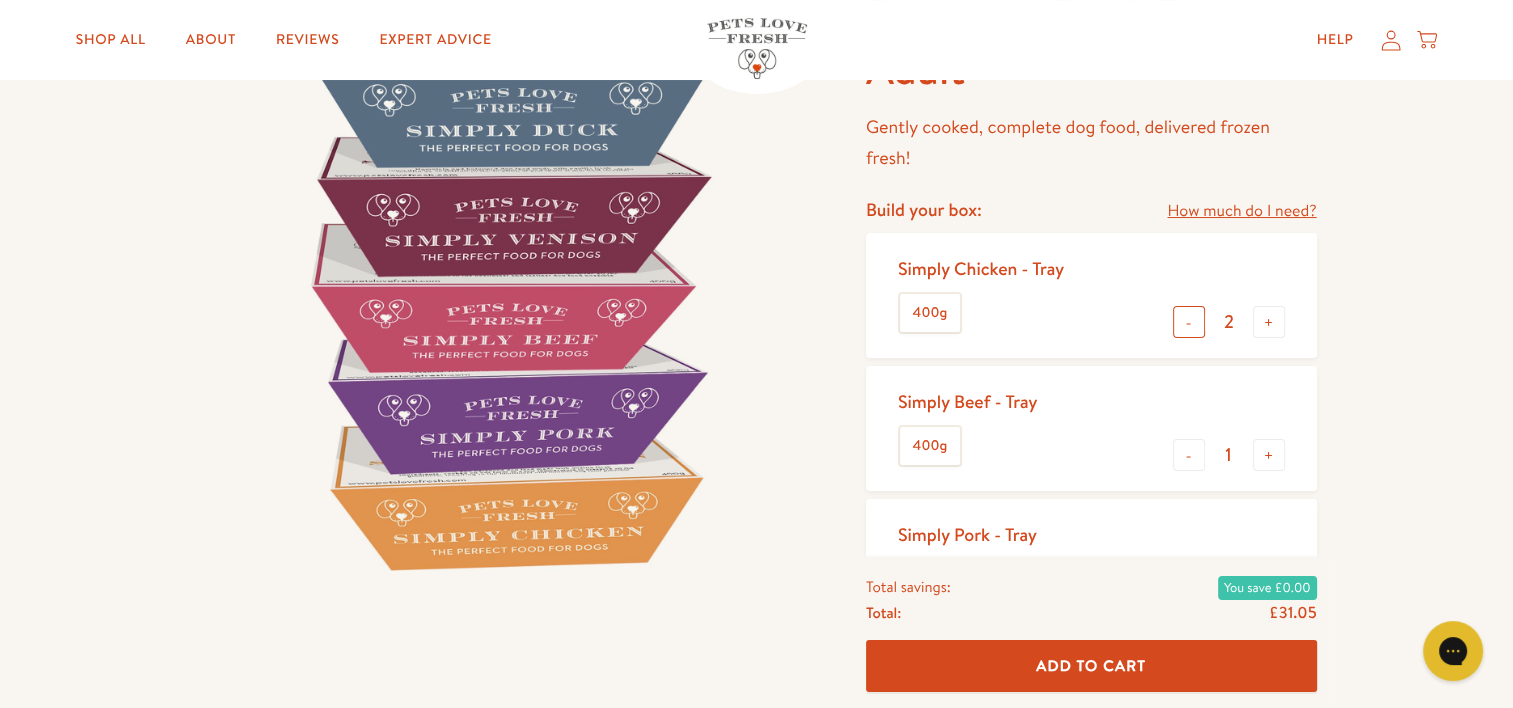 click on "-" at bounding box center (1189, 322) 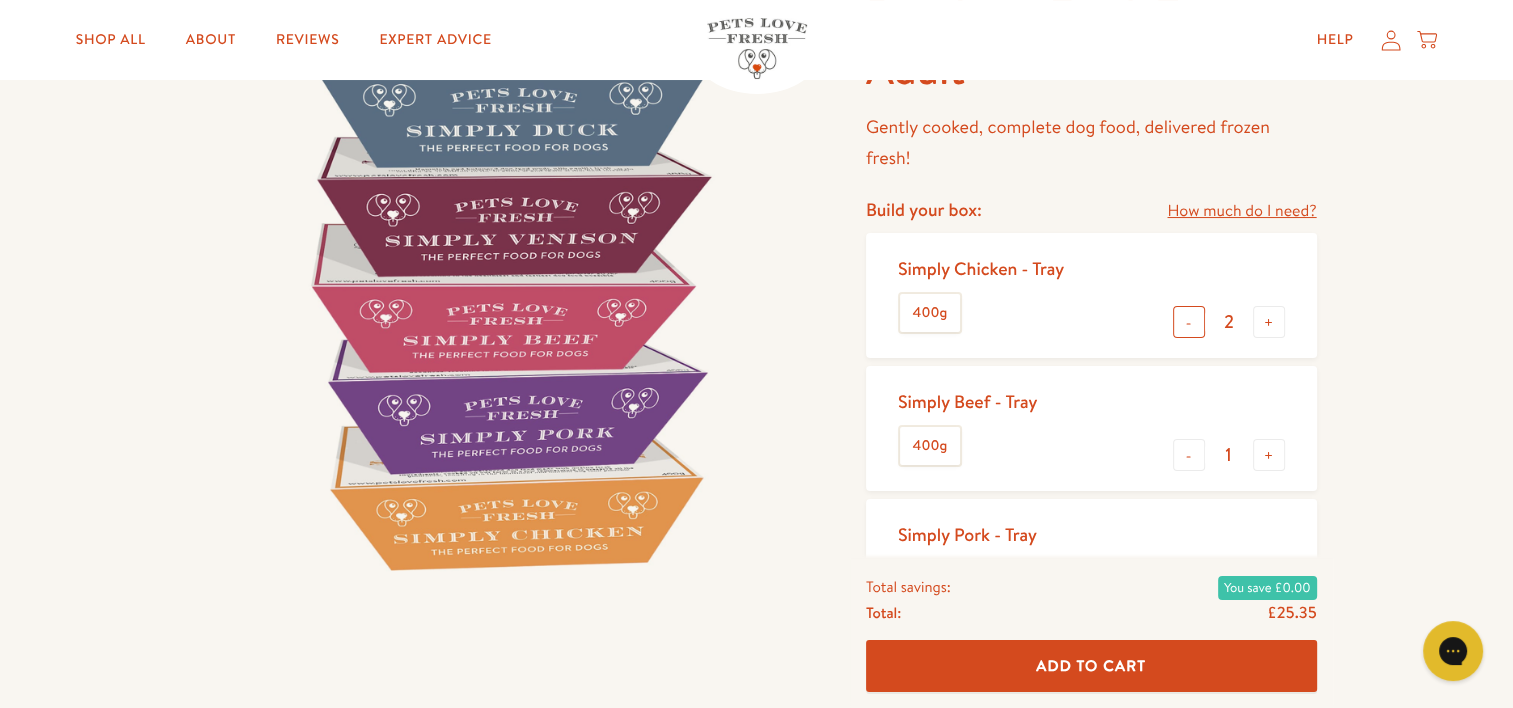 type on "1" 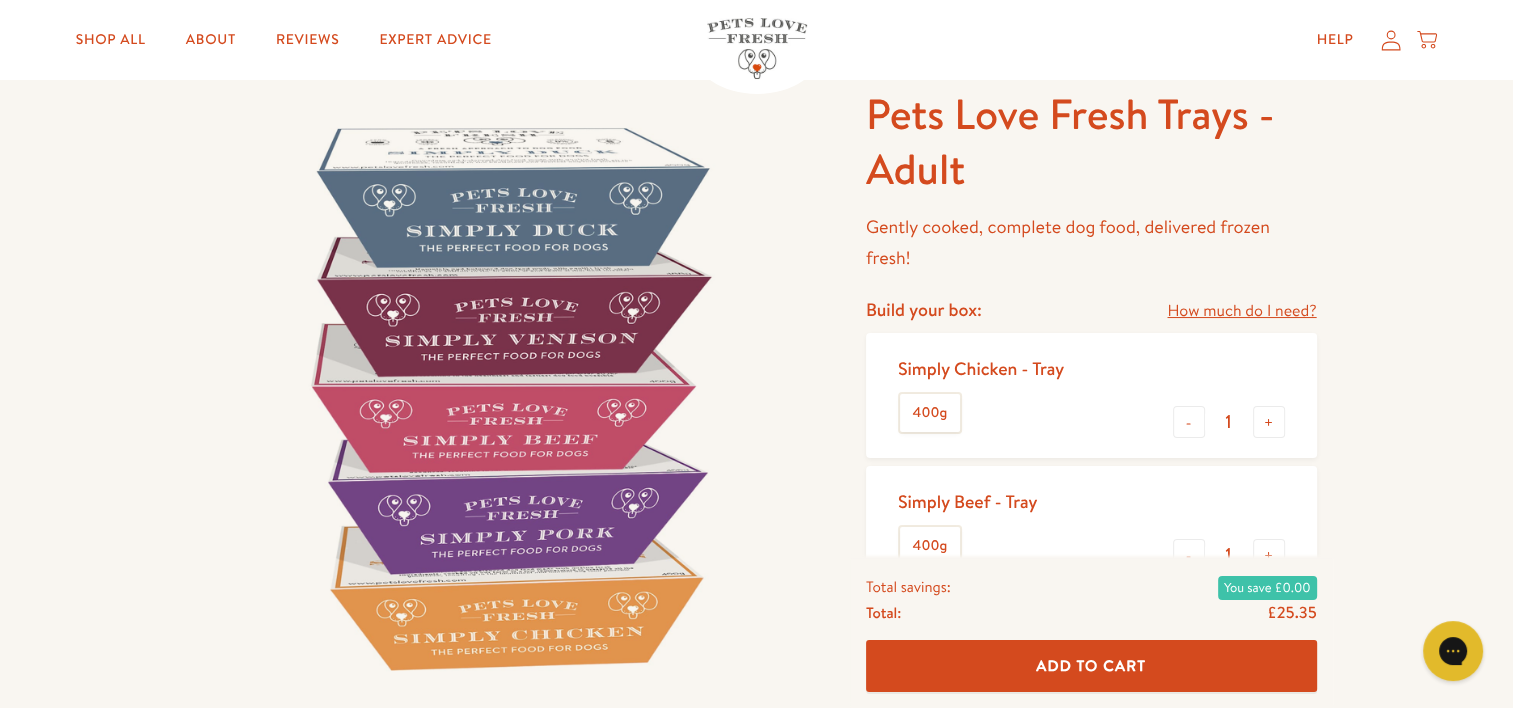 scroll, scrollTop: 0, scrollLeft: 0, axis: both 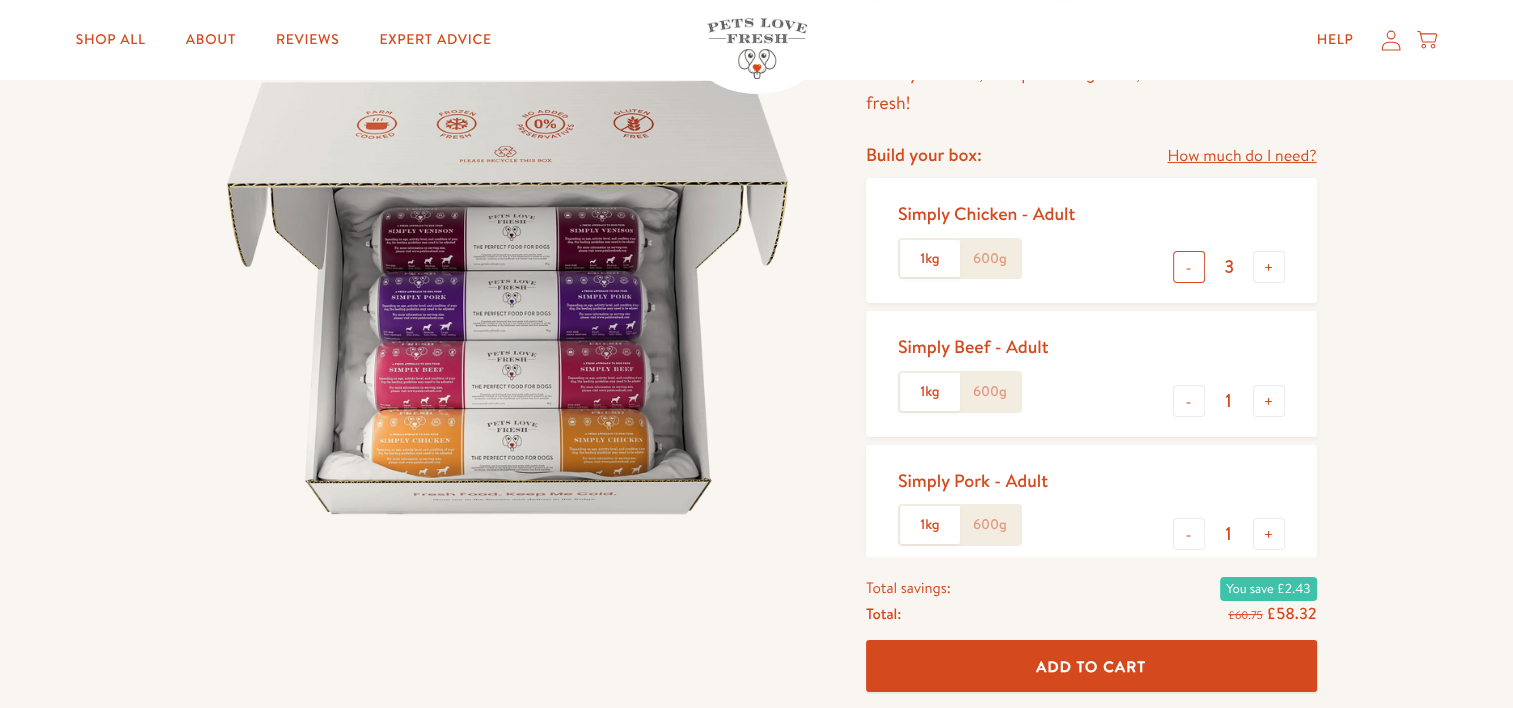 click on "-" at bounding box center [1189, 267] 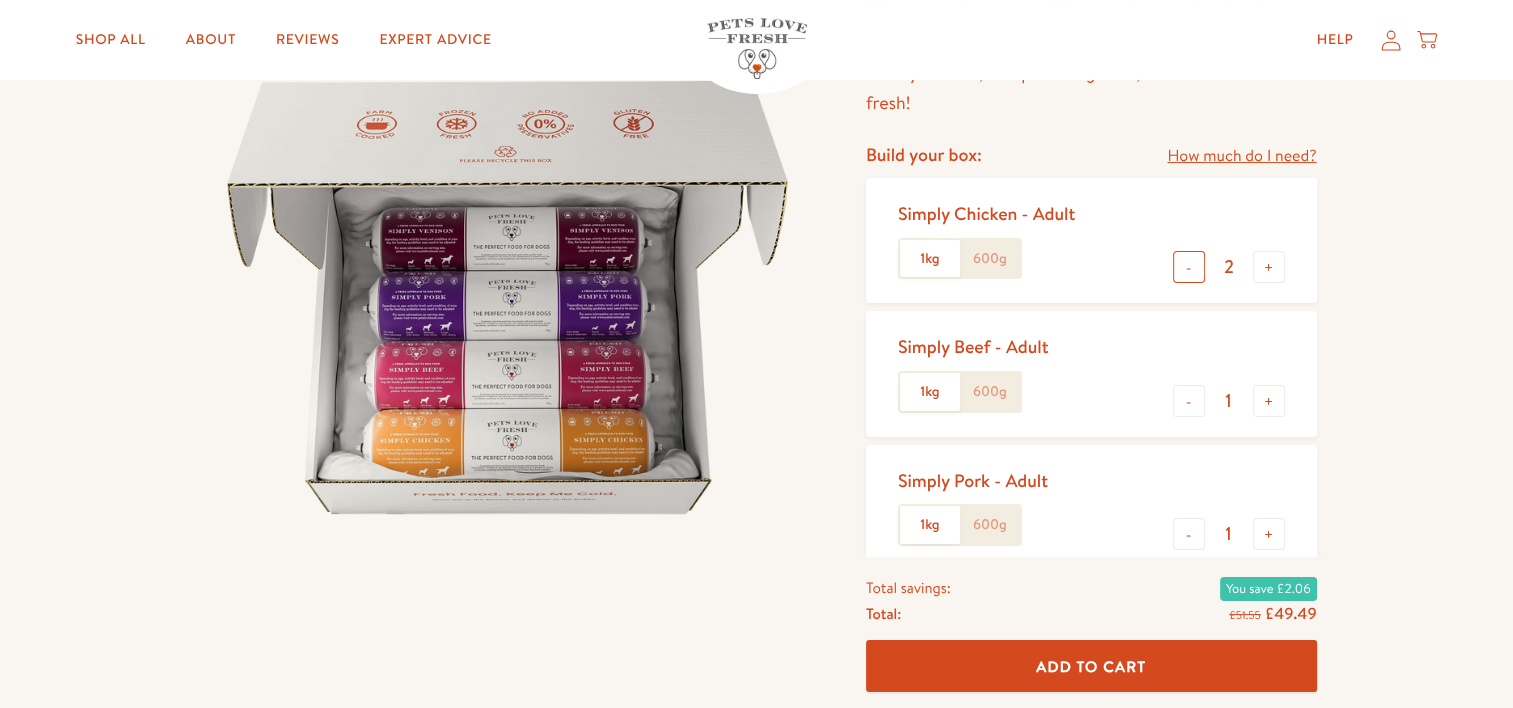 click on "-" at bounding box center [1189, 267] 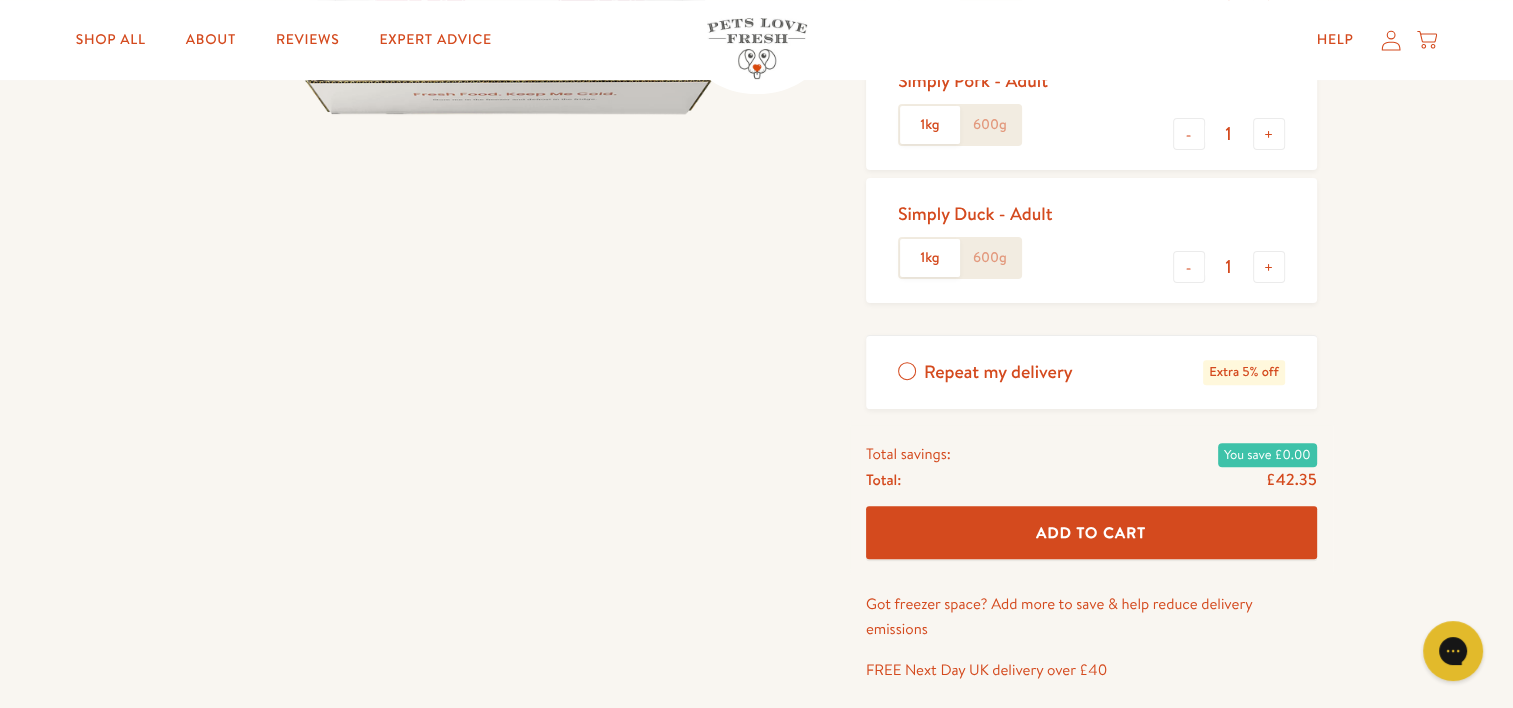 scroll, scrollTop: 0, scrollLeft: 0, axis: both 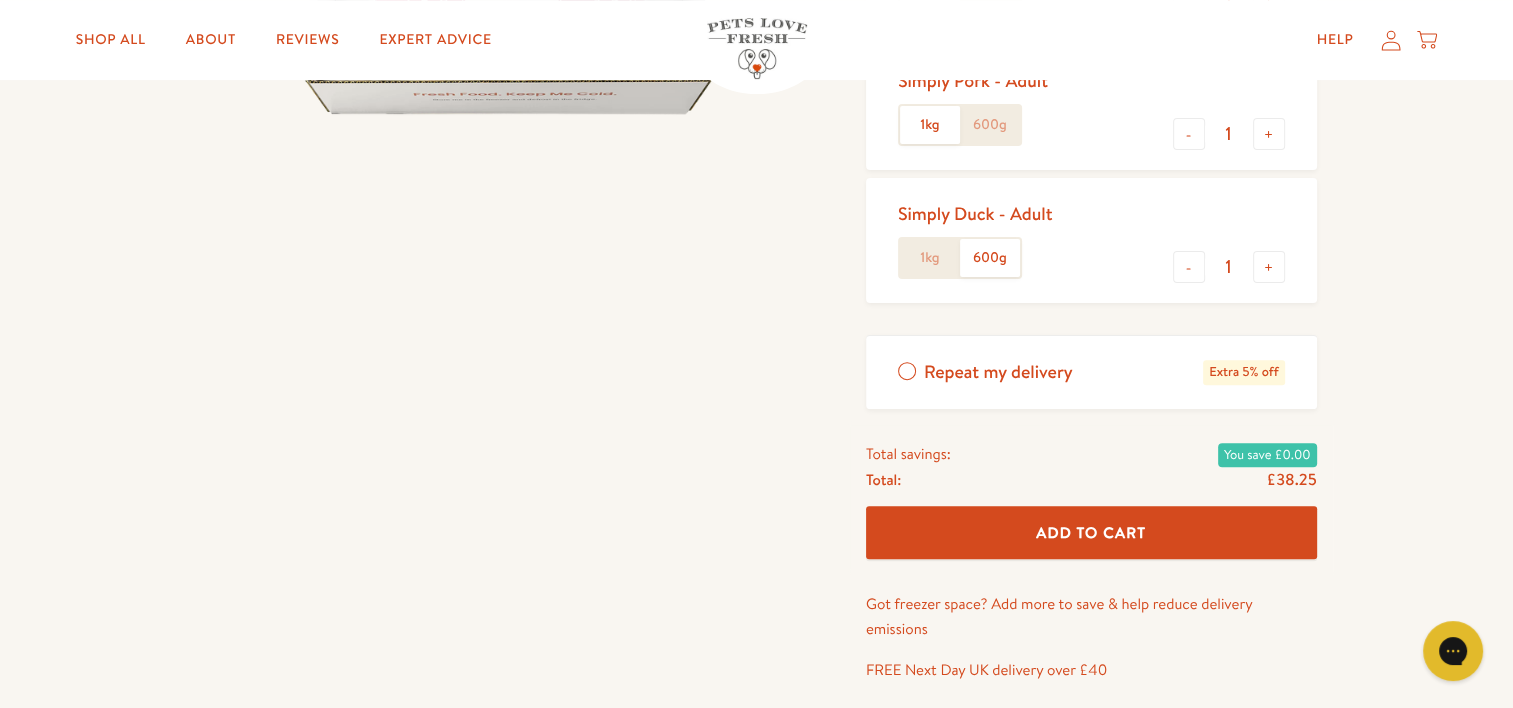 click on "600g" 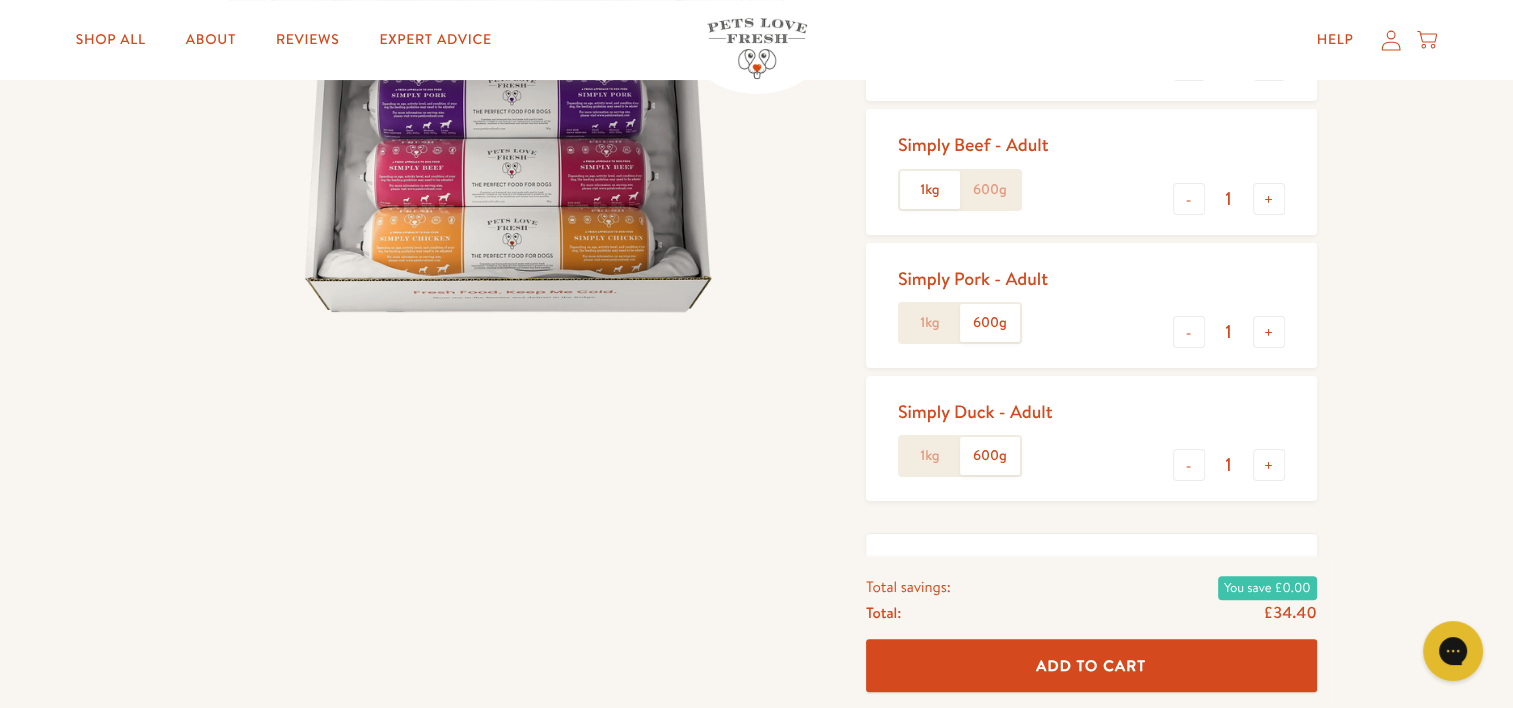 scroll, scrollTop: 400, scrollLeft: 0, axis: vertical 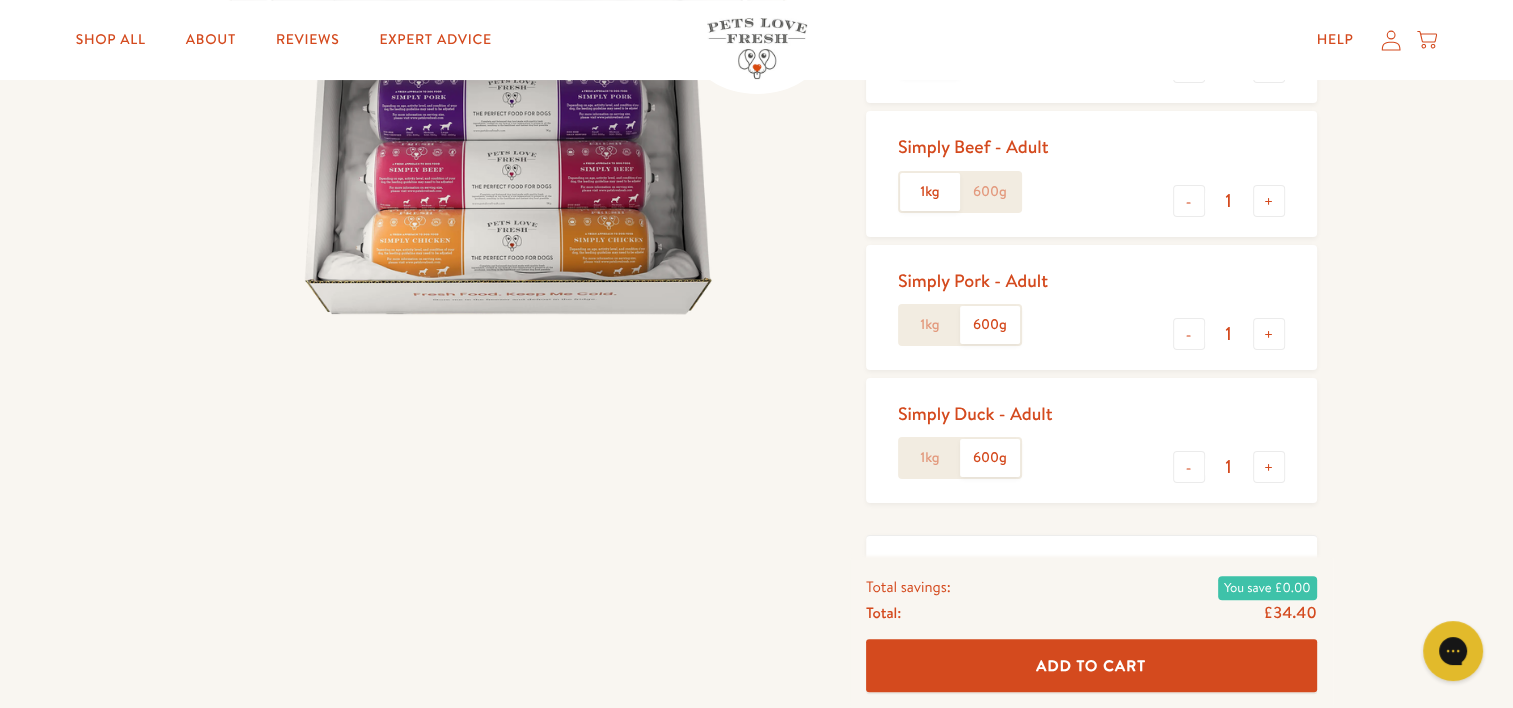 click on "600g" 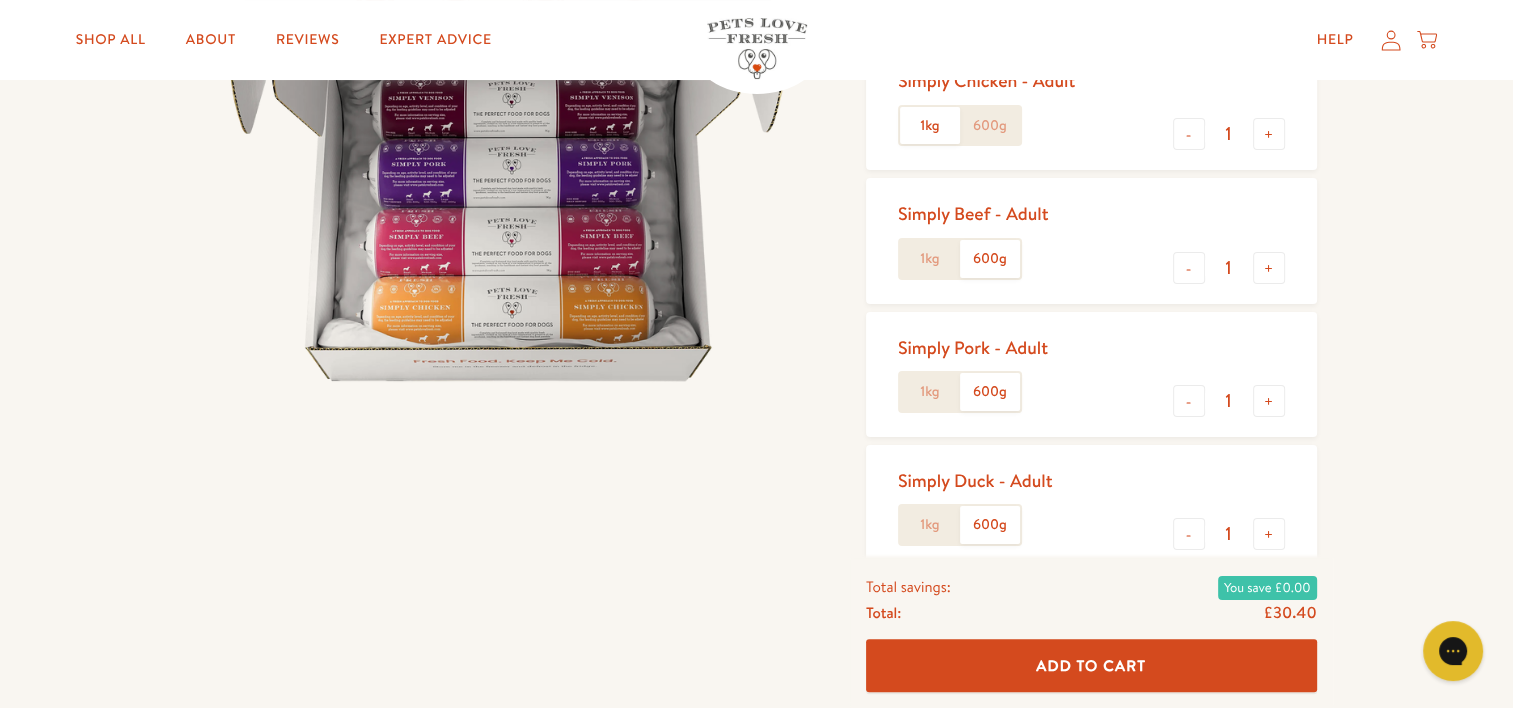 scroll, scrollTop: 300, scrollLeft: 0, axis: vertical 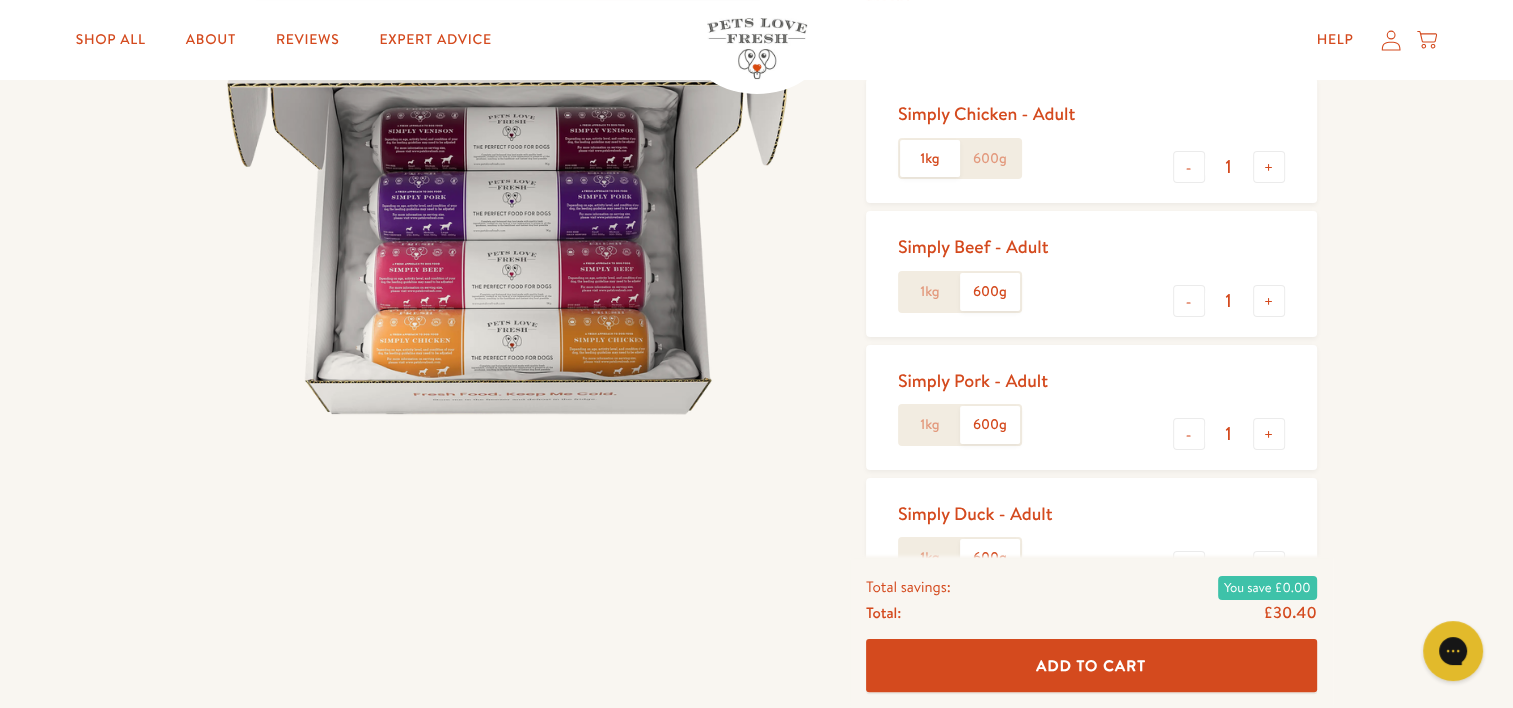 click on "600g" 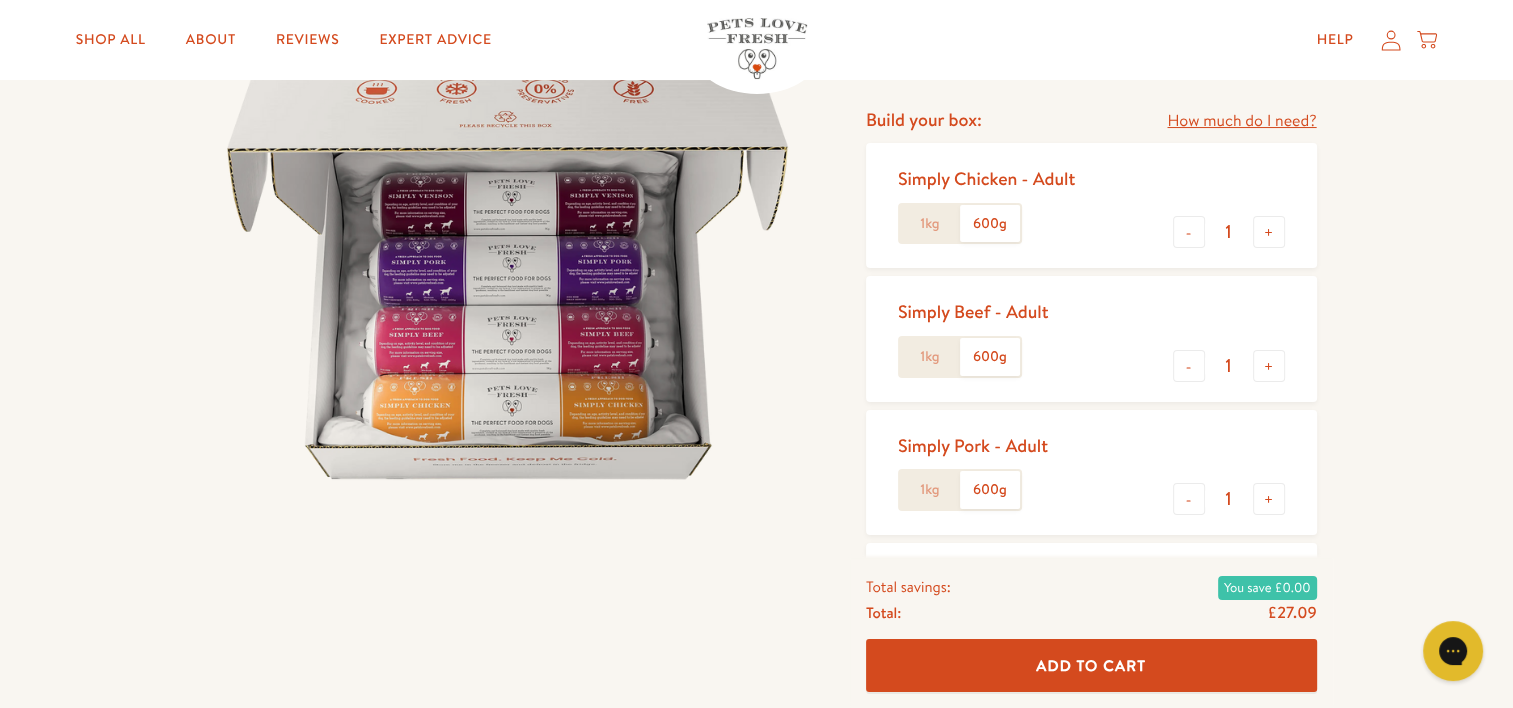 scroll, scrollTop: 200, scrollLeft: 0, axis: vertical 